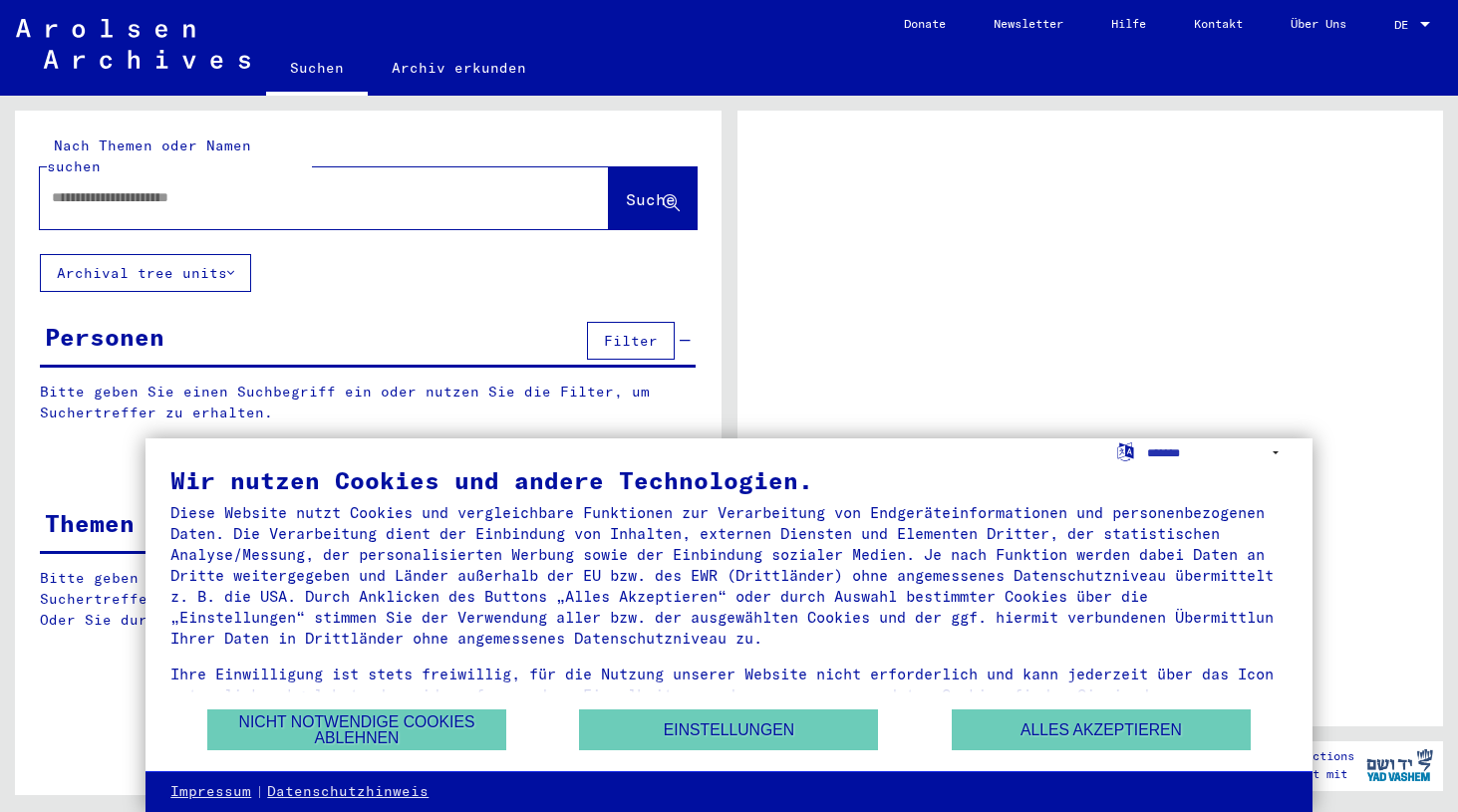 scroll, scrollTop: 0, scrollLeft: 0, axis: both 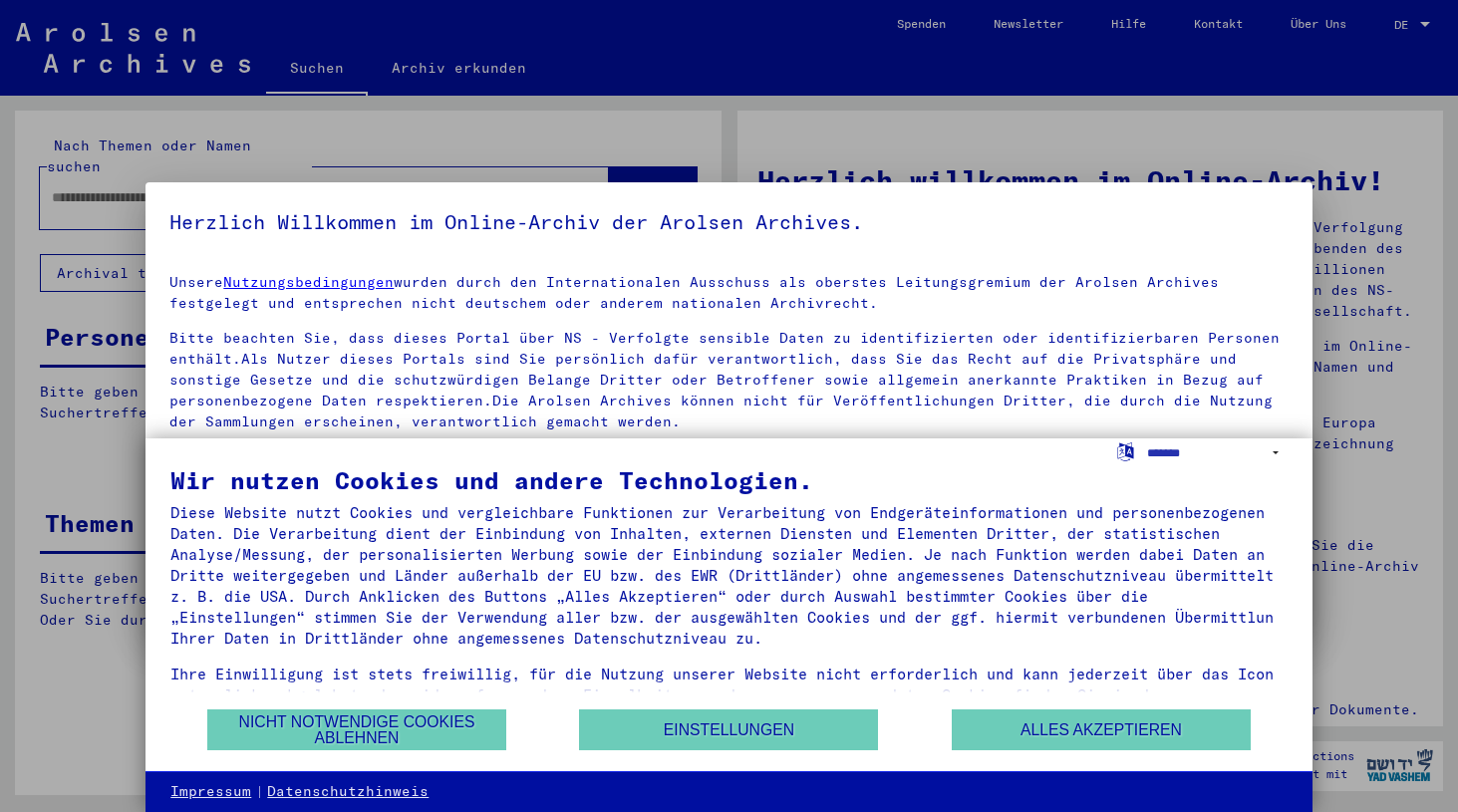 click on "Wir nutzen Cookies und andere Technologien.
Diese Website nutzt Cookies und vergleichbare Funktionen zur Verarbeitung von Endgeräteinformationen und personenbezogenen Daten. Die Verarbeitung dient der Einbindung von Inhalten, externen Diensten und Elementen Dritter, der statistischen Analyse/Messung, der personalisierten Werbung sowie der Einbindung sozialer Medien. Je nach Funktion werden dabei Daten an Dritte weitergegeben und Länder außerhalb der EU bzw. des EWR (Drittländer) ohne angemessenes Datenschutzniveau übermittelt z. B. die USA. Durch Anklicken des Buttons „Alles Akzeptieren“ oder durch Auswahl bestimmter Cookies über die „Einstellungen“ stimmen Sie der Verwendung aller bzw. der ausgewählten Cookies und der ggf. hiermit verbundenen Übermittlung Ihrer Daten in Drittländer ohne angemessenes Datenschutzniveau zu." at bounding box center [729, 588] 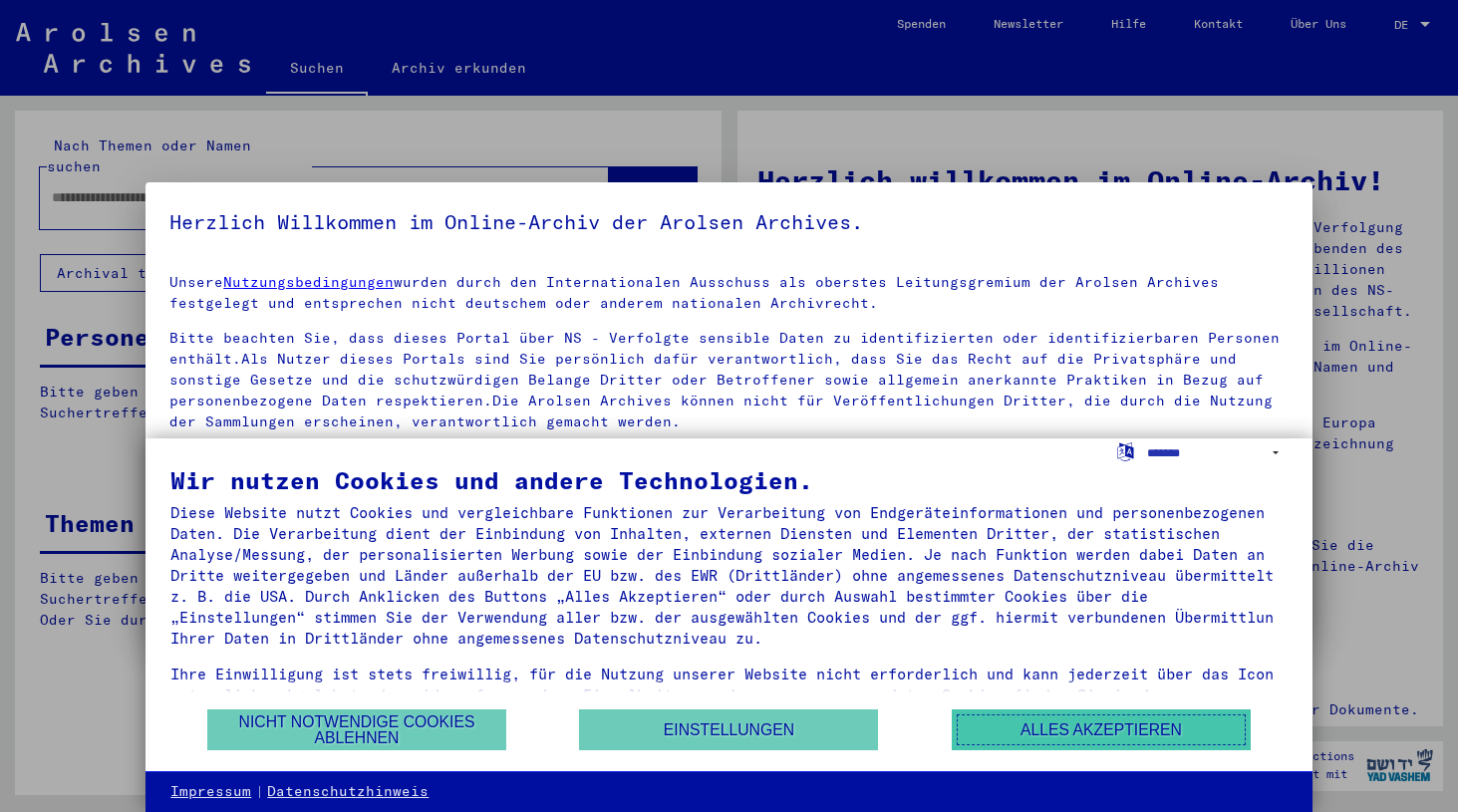 click on "Alles akzeptieren" at bounding box center (1101, 729) 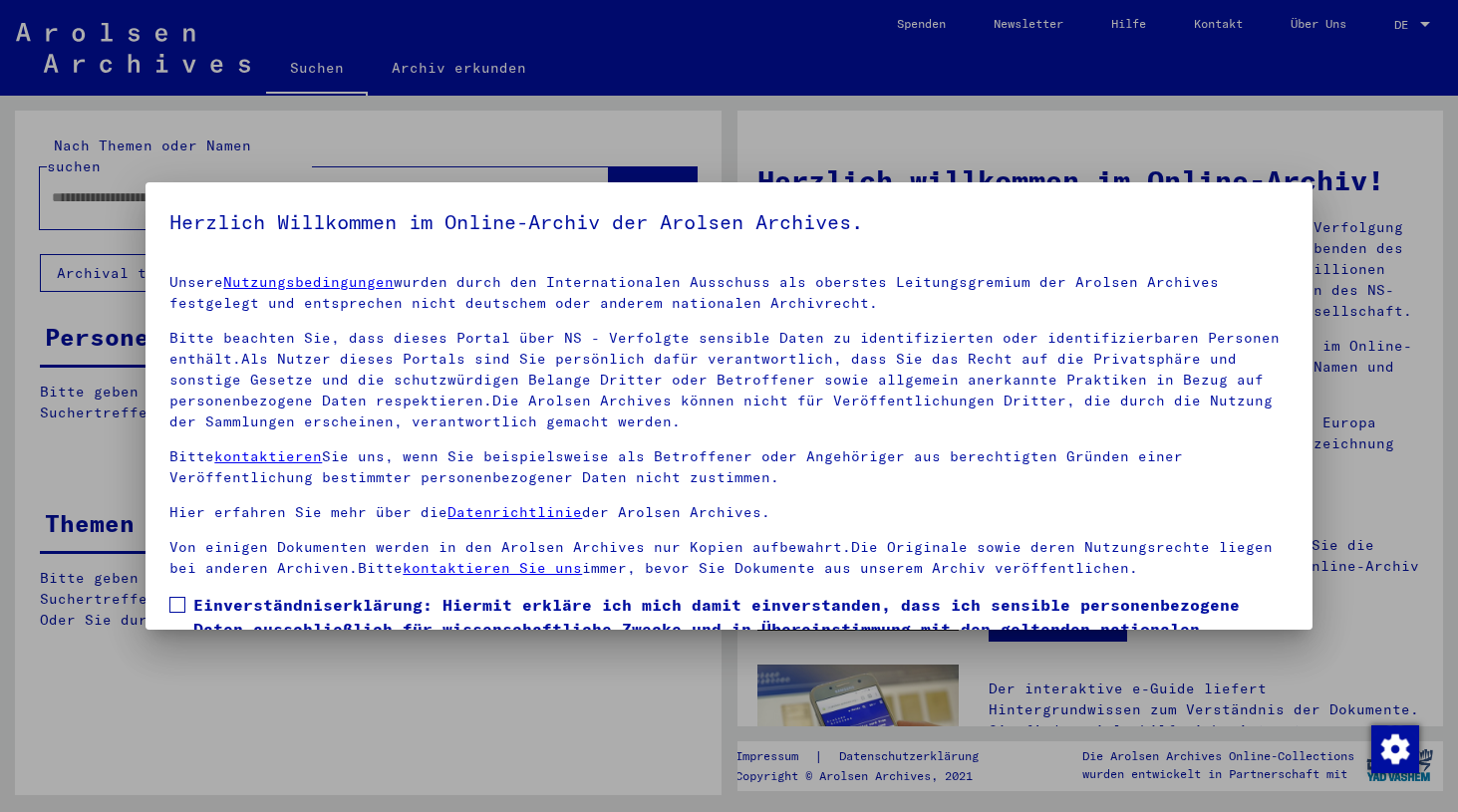 scroll, scrollTop: 131, scrollLeft: 0, axis: vertical 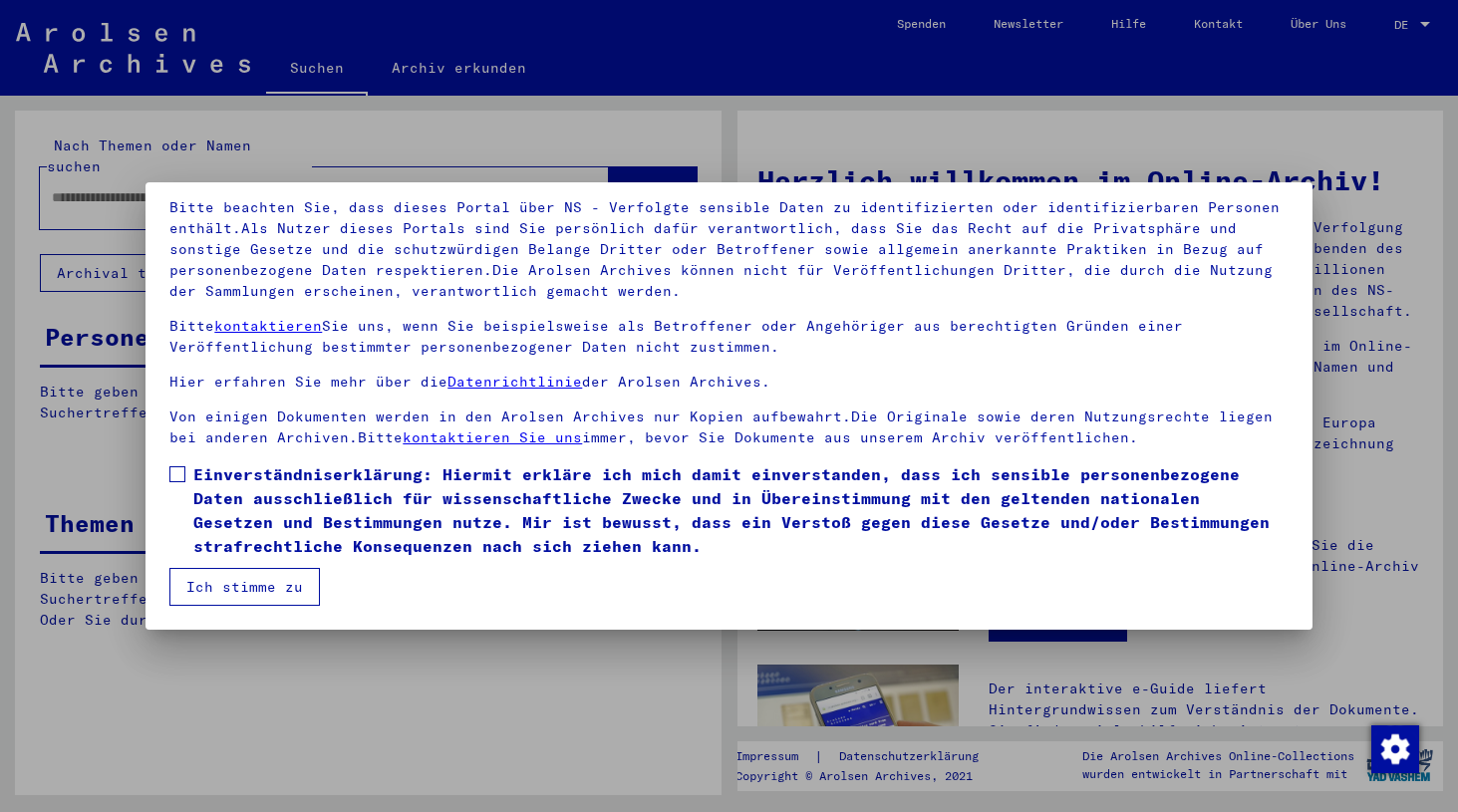 click at bounding box center [177, 474] 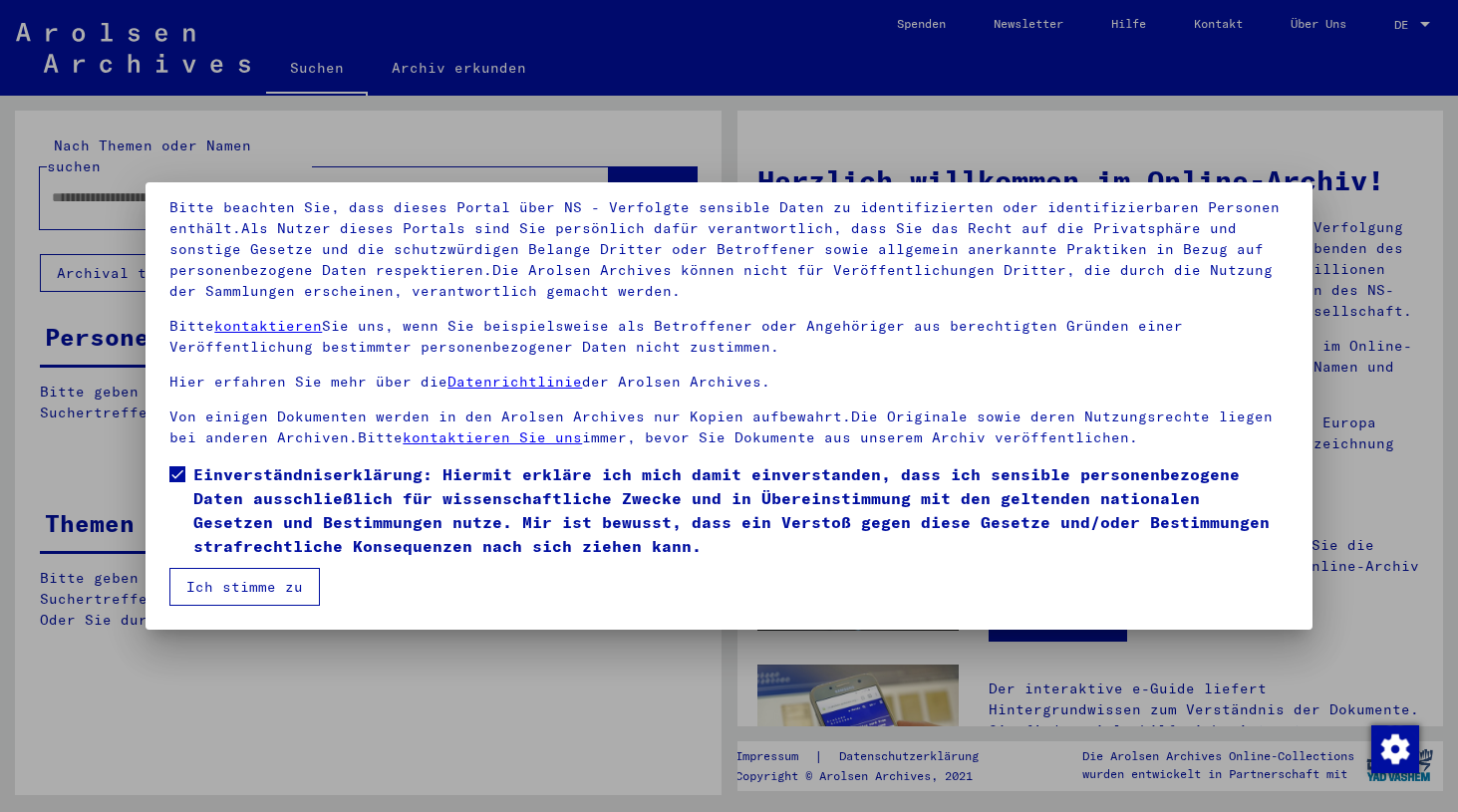 click on "Ich stimme zu" at bounding box center (244, 587) 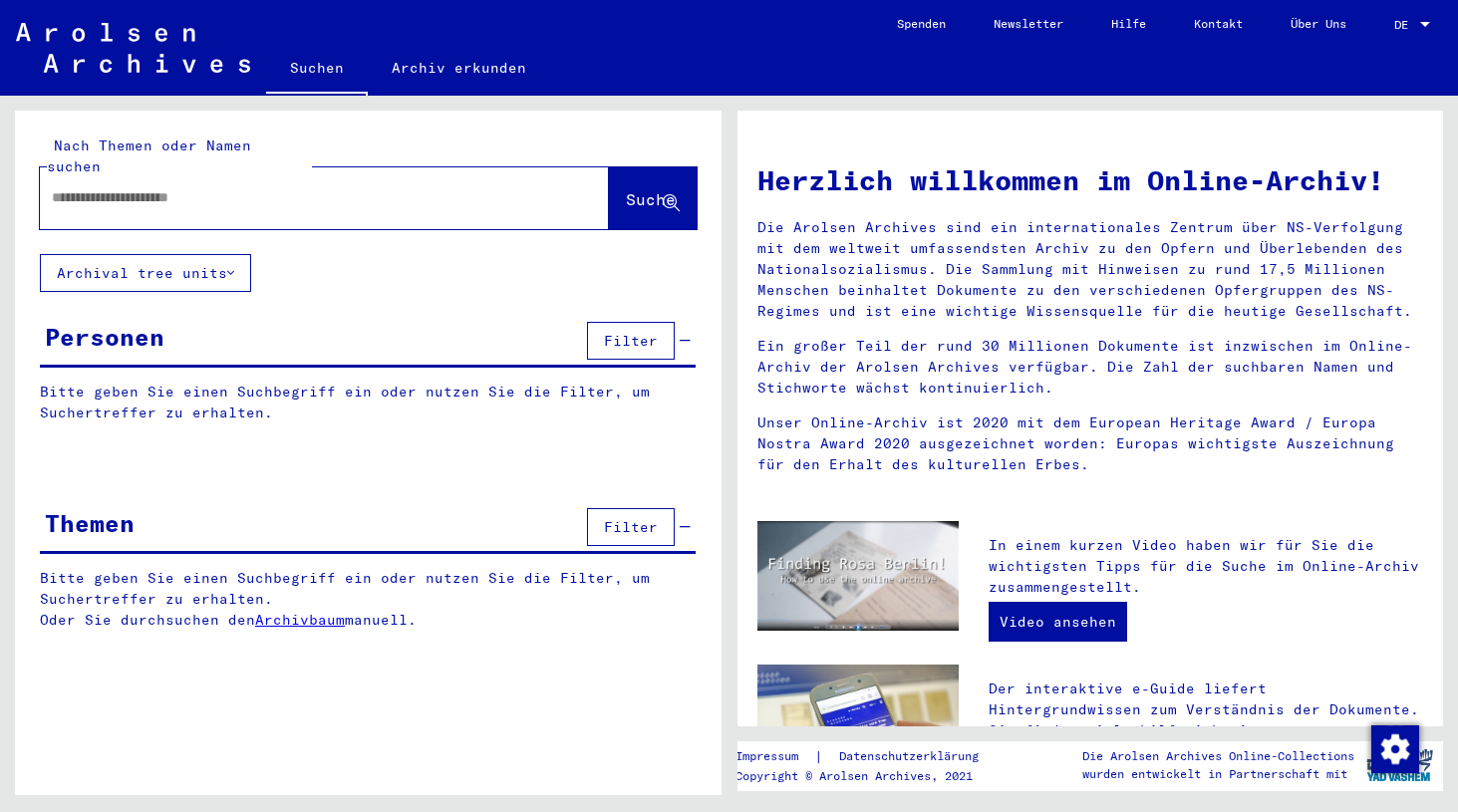 click 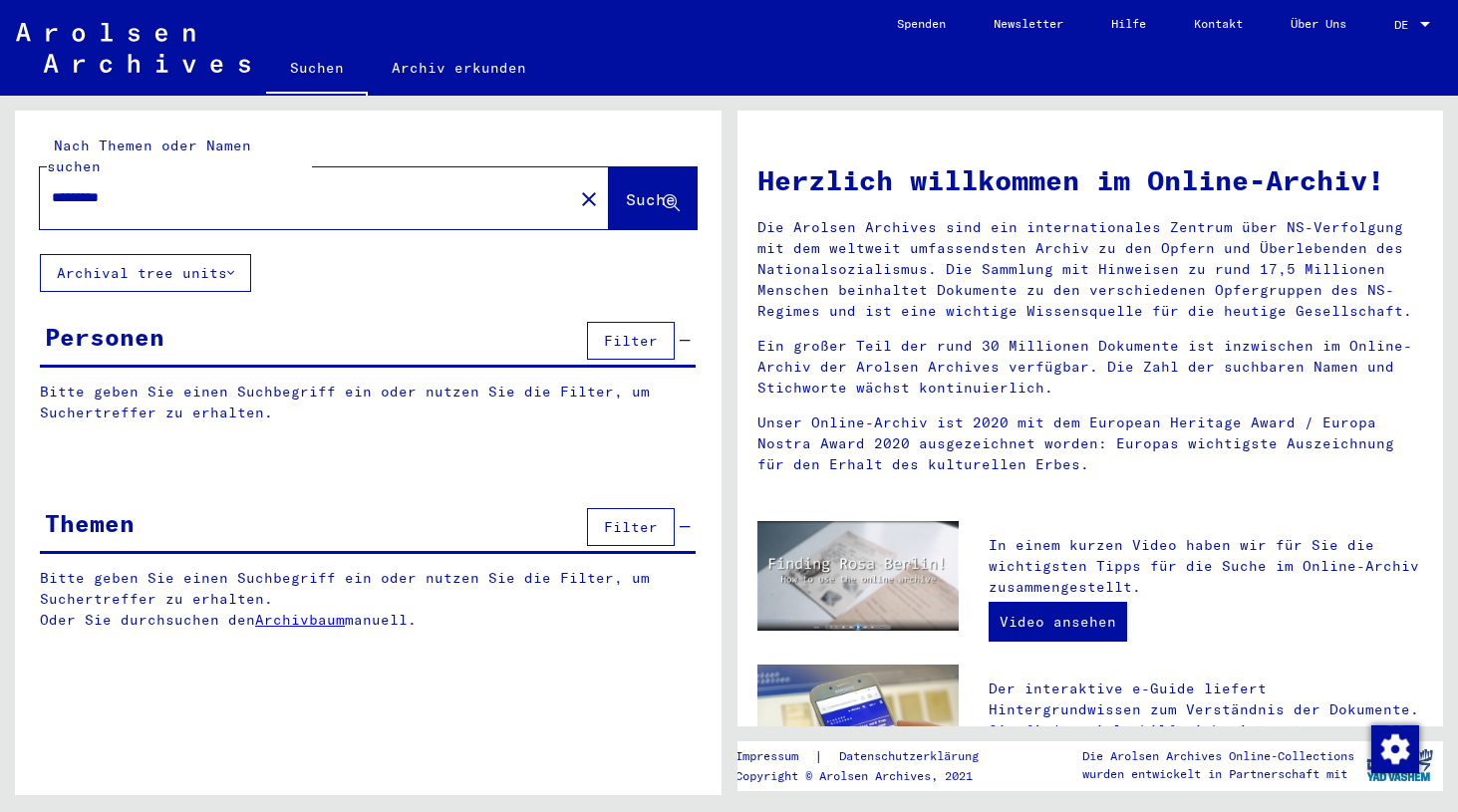 type on "*********" 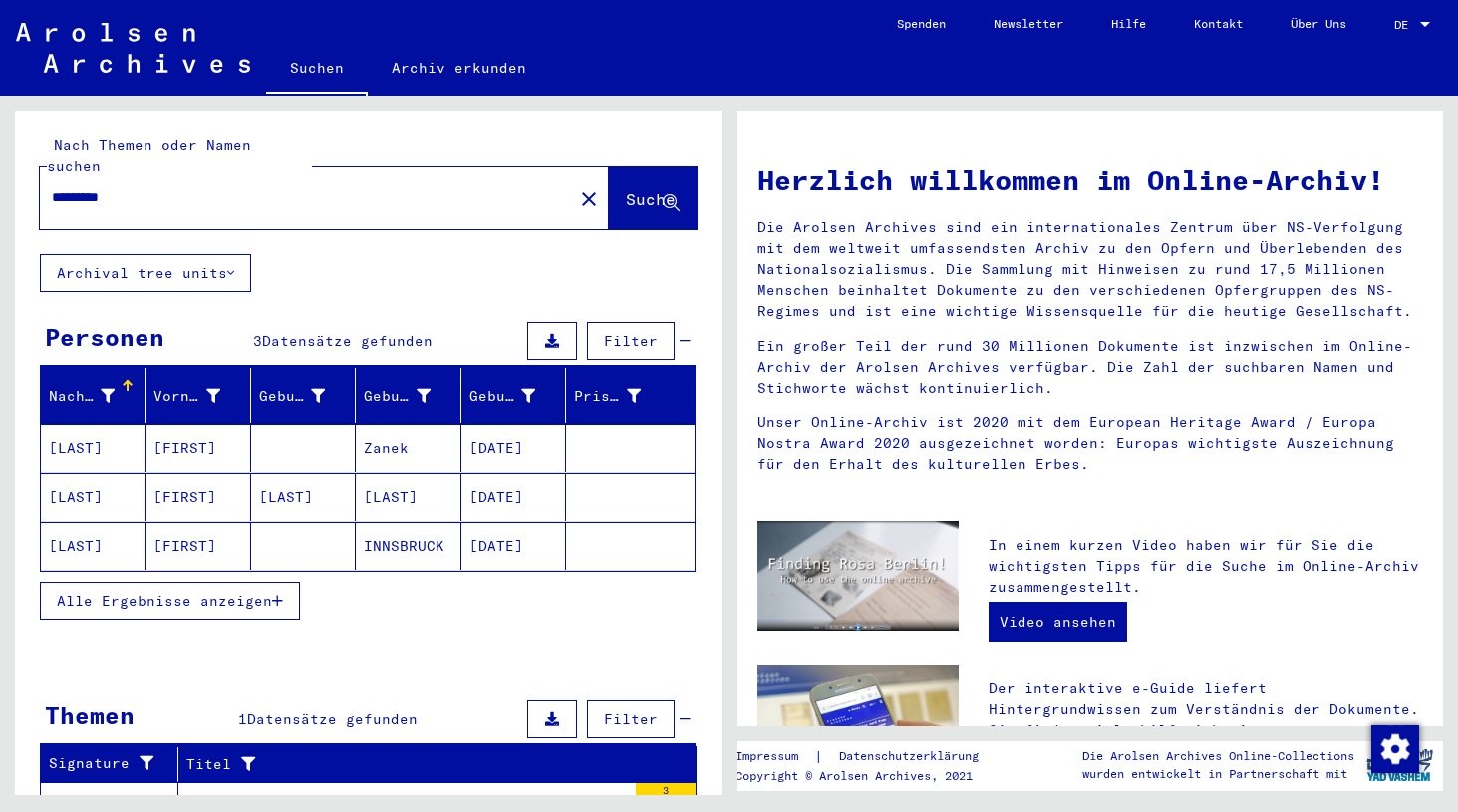 click on "[LAST]" at bounding box center [93, 497] 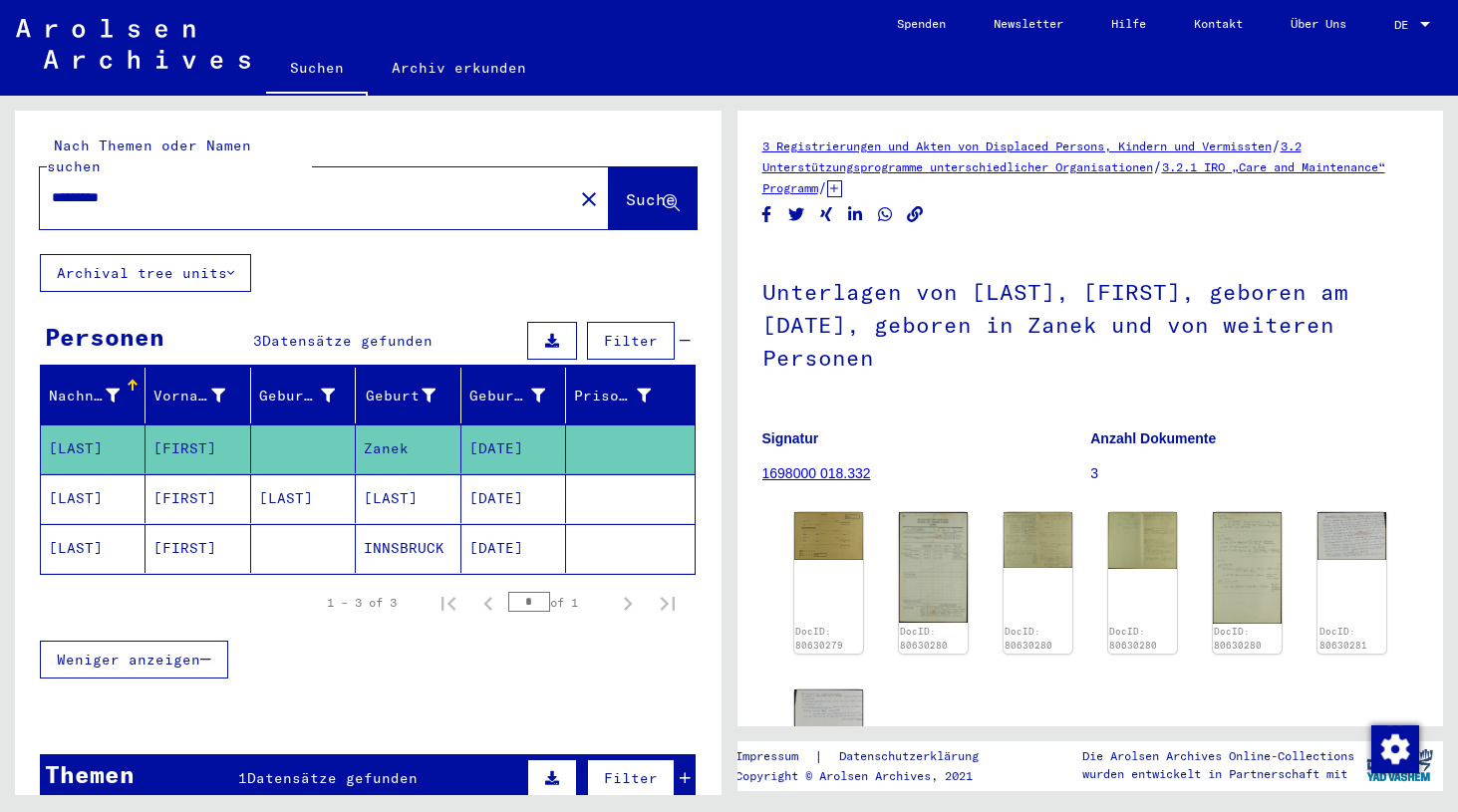 scroll, scrollTop: 0, scrollLeft: 0, axis: both 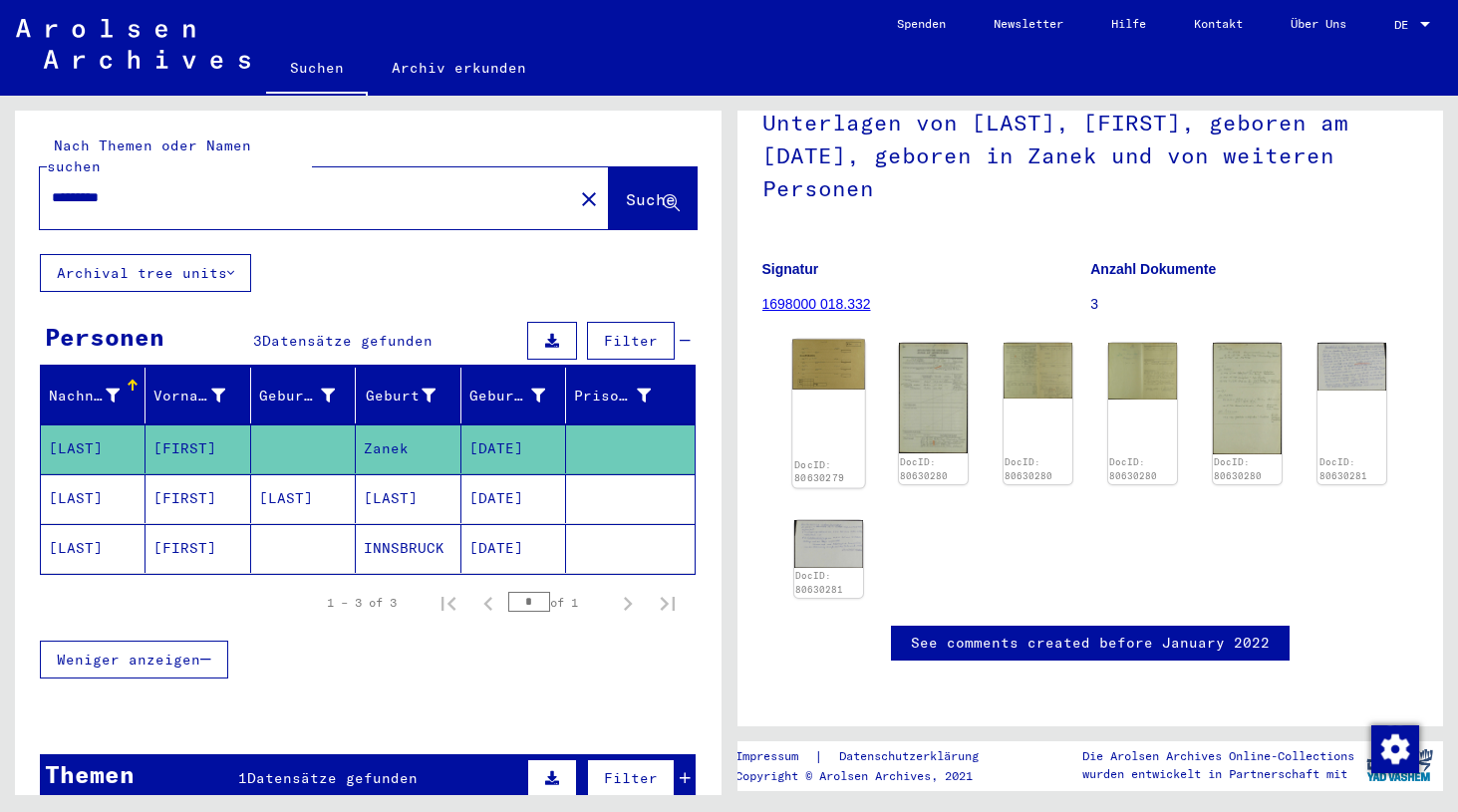 click 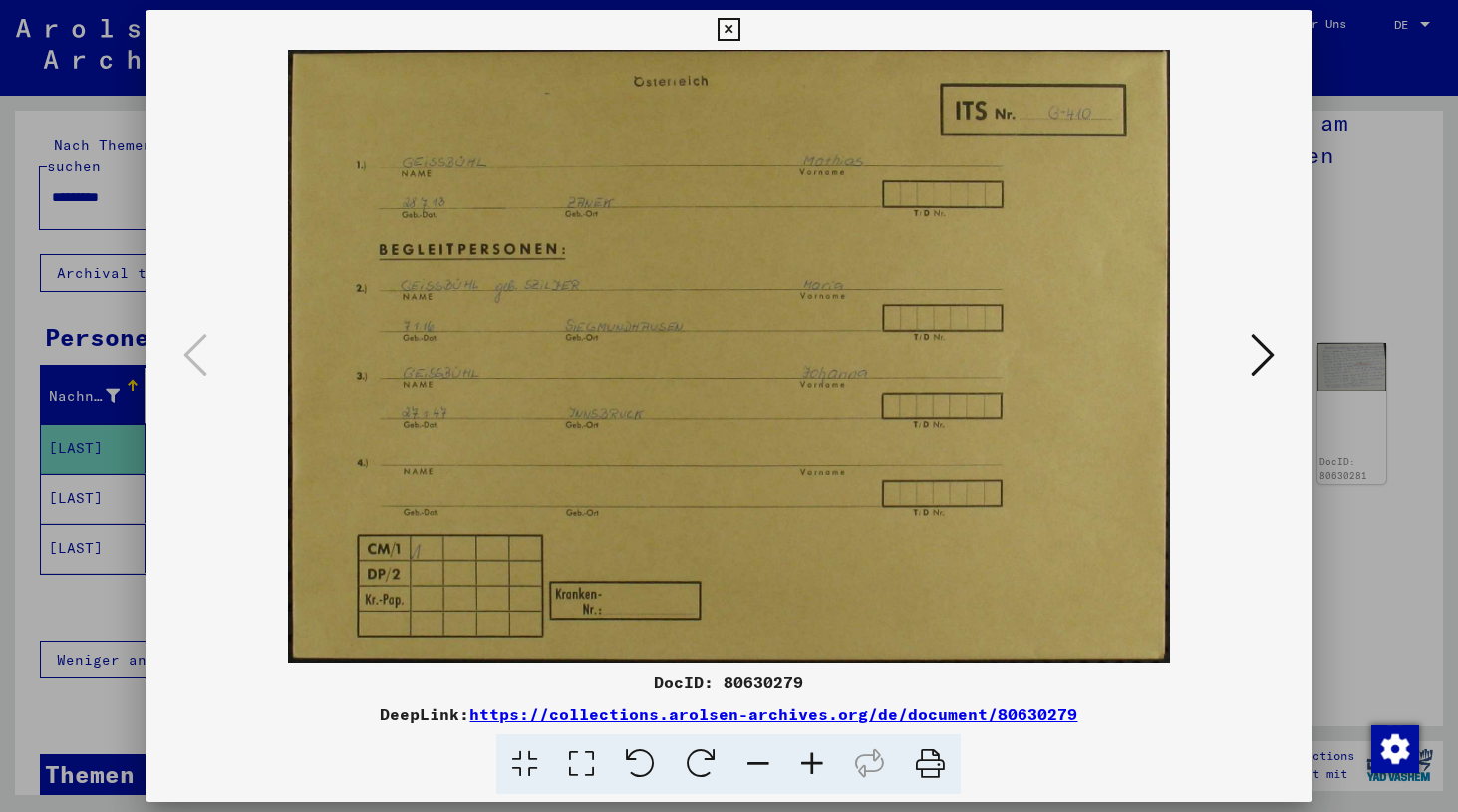 click at bounding box center [1263, 355] 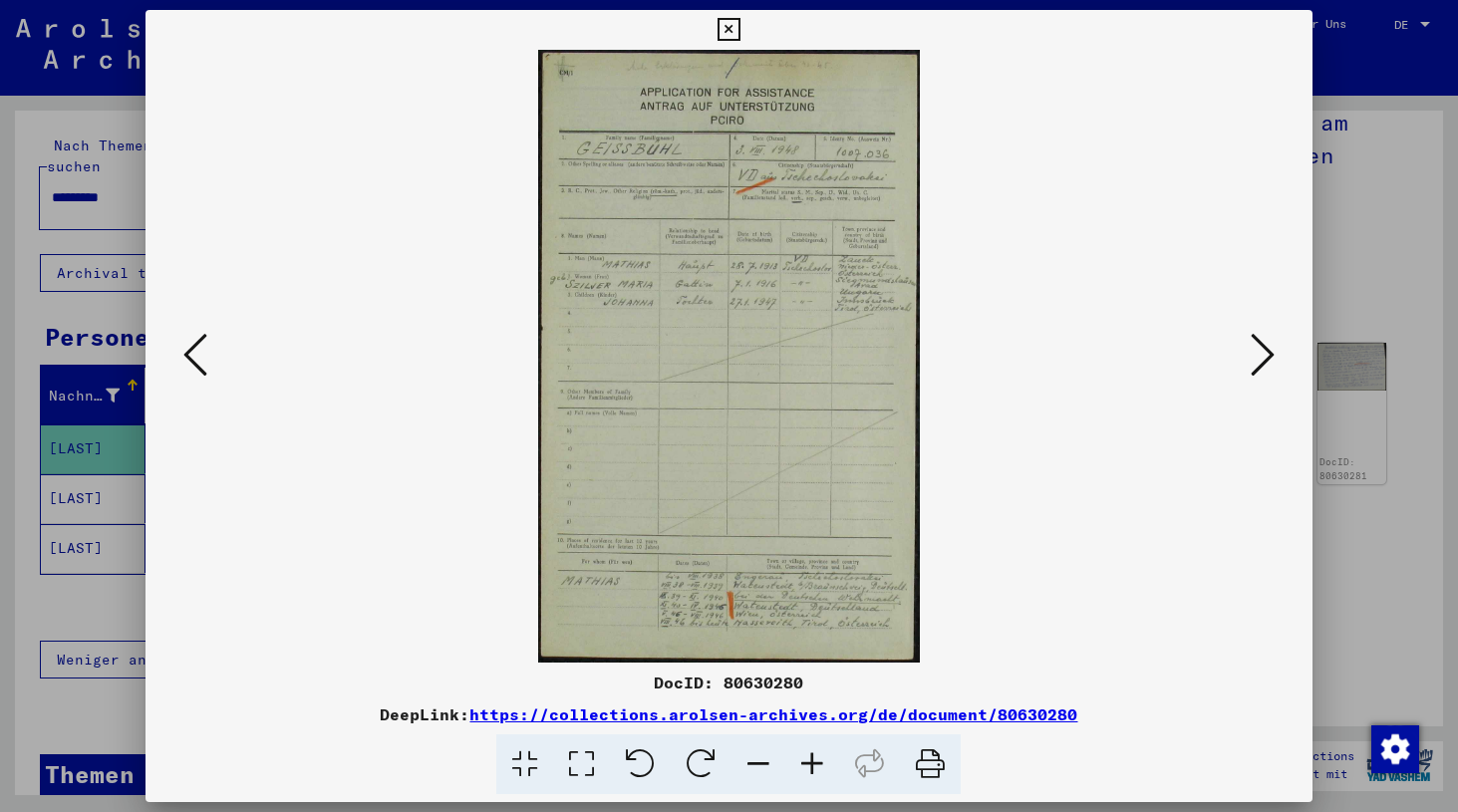 click at bounding box center [812, 764] 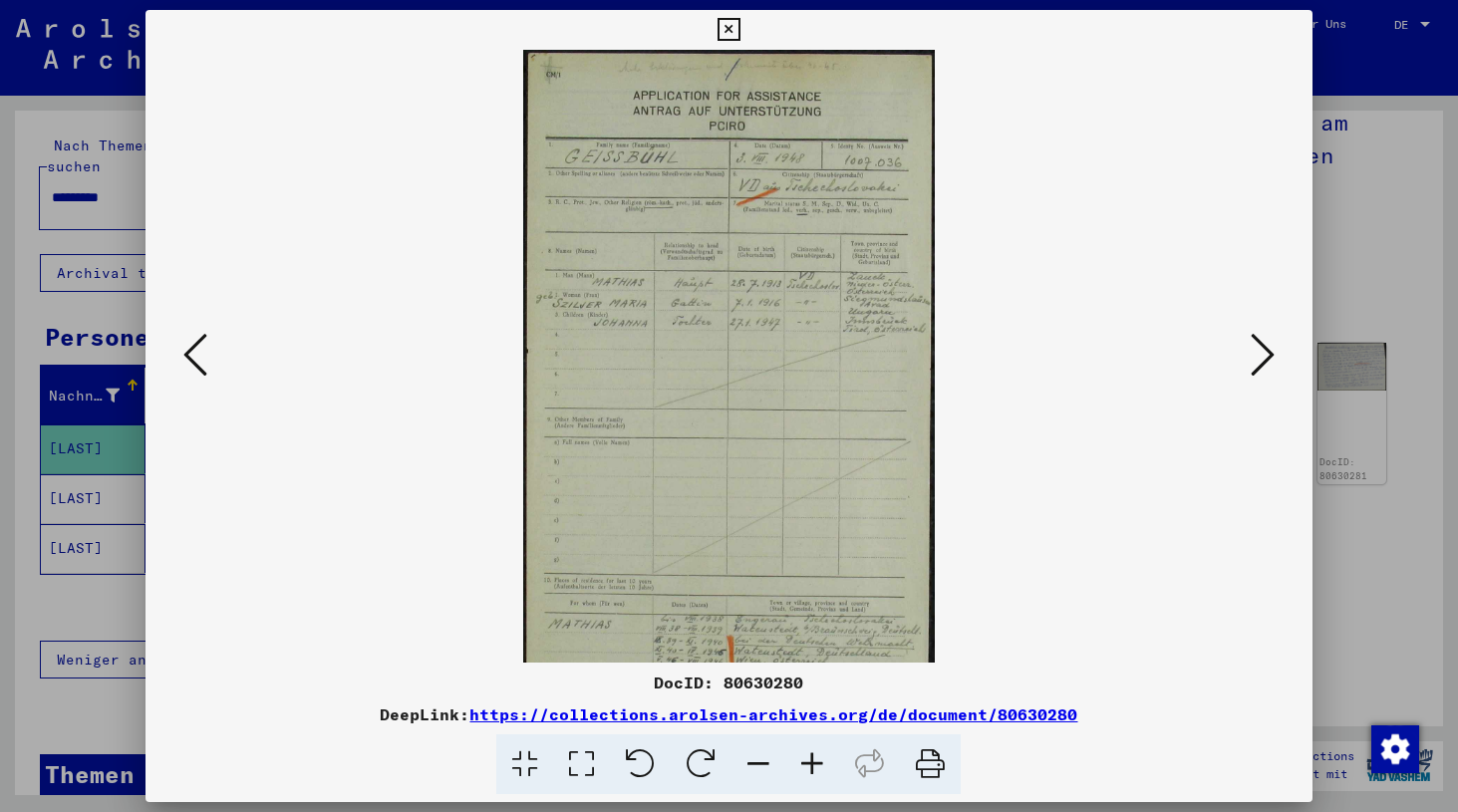 click at bounding box center (812, 764) 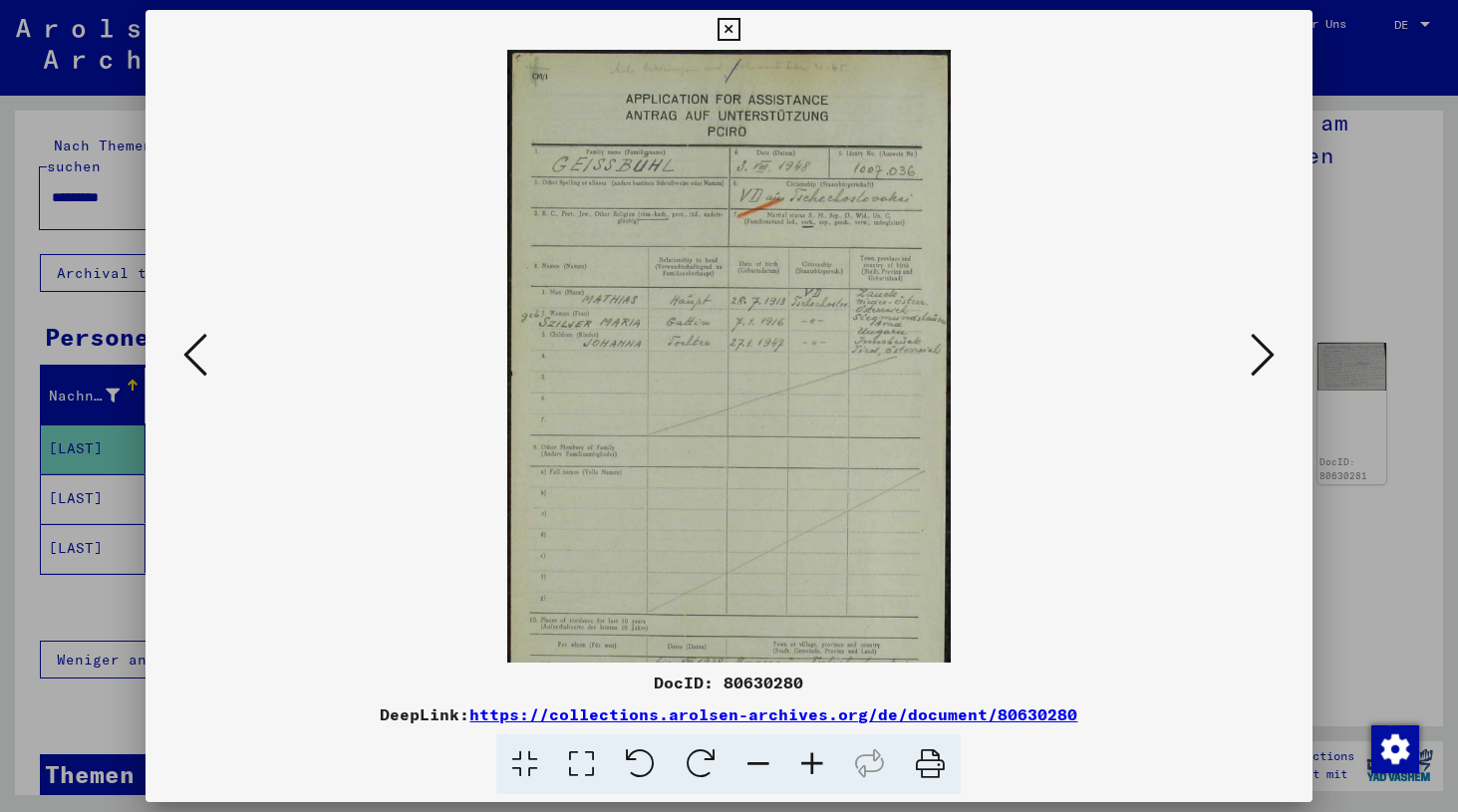 click at bounding box center [812, 764] 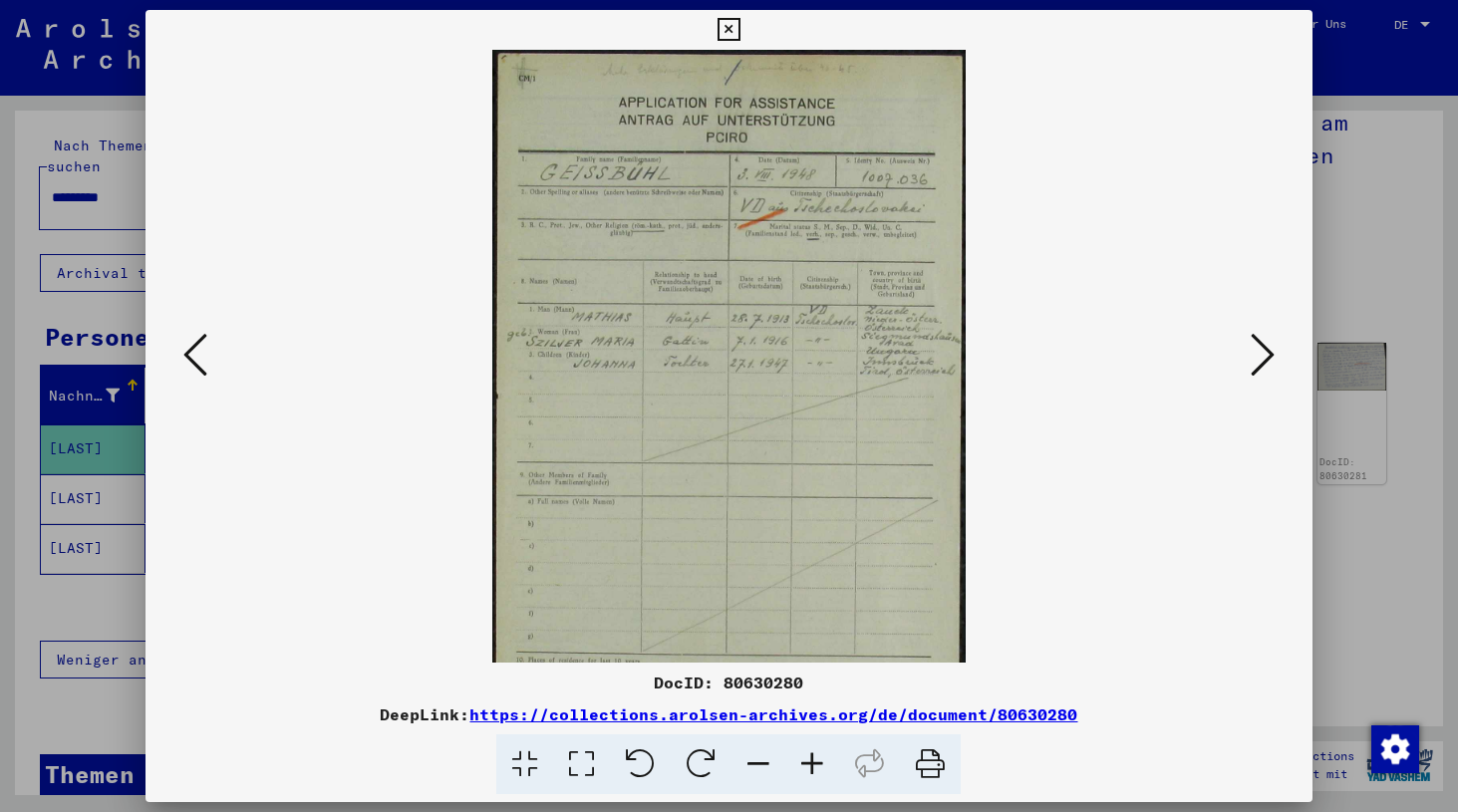 click at bounding box center [812, 764] 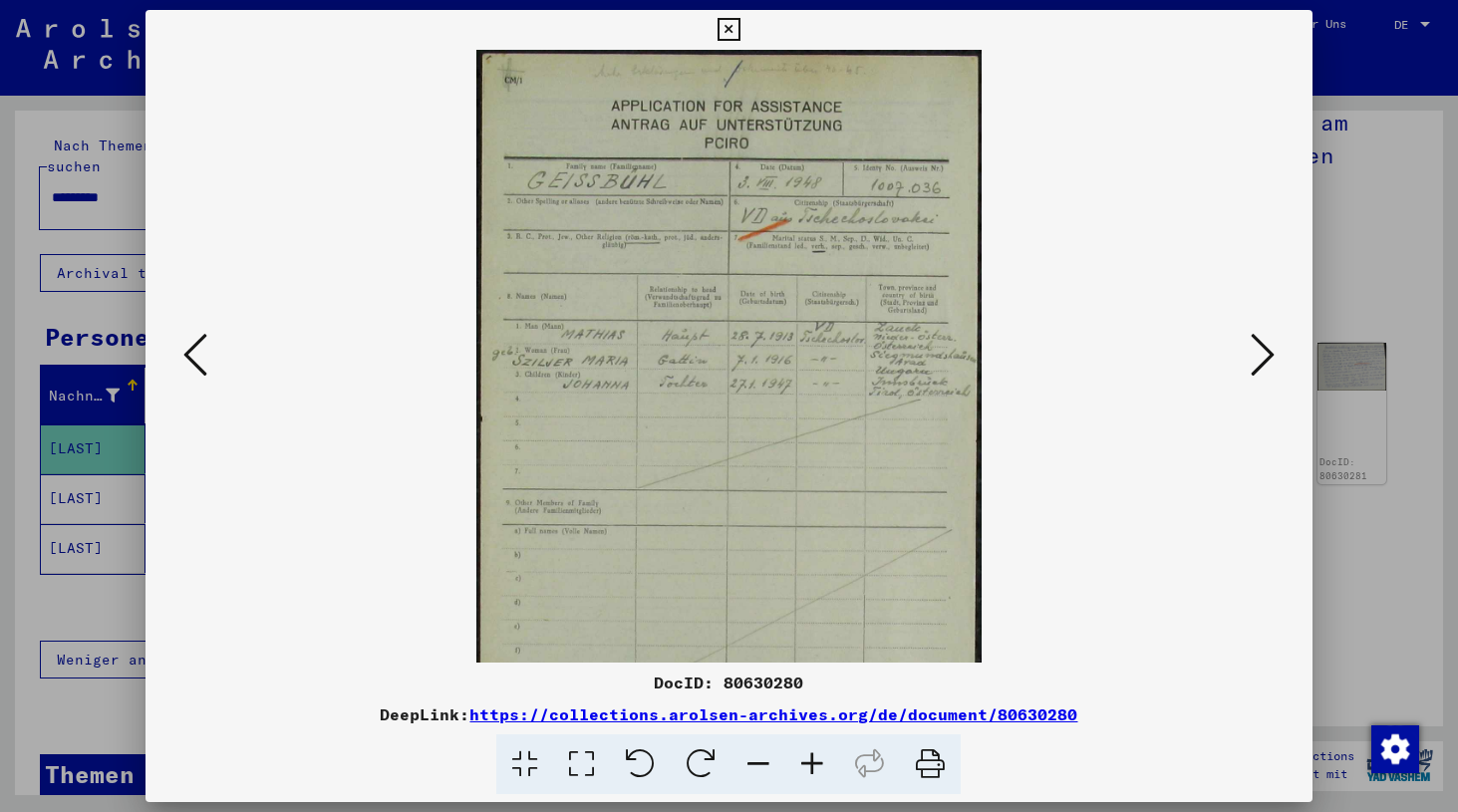 click at bounding box center (812, 764) 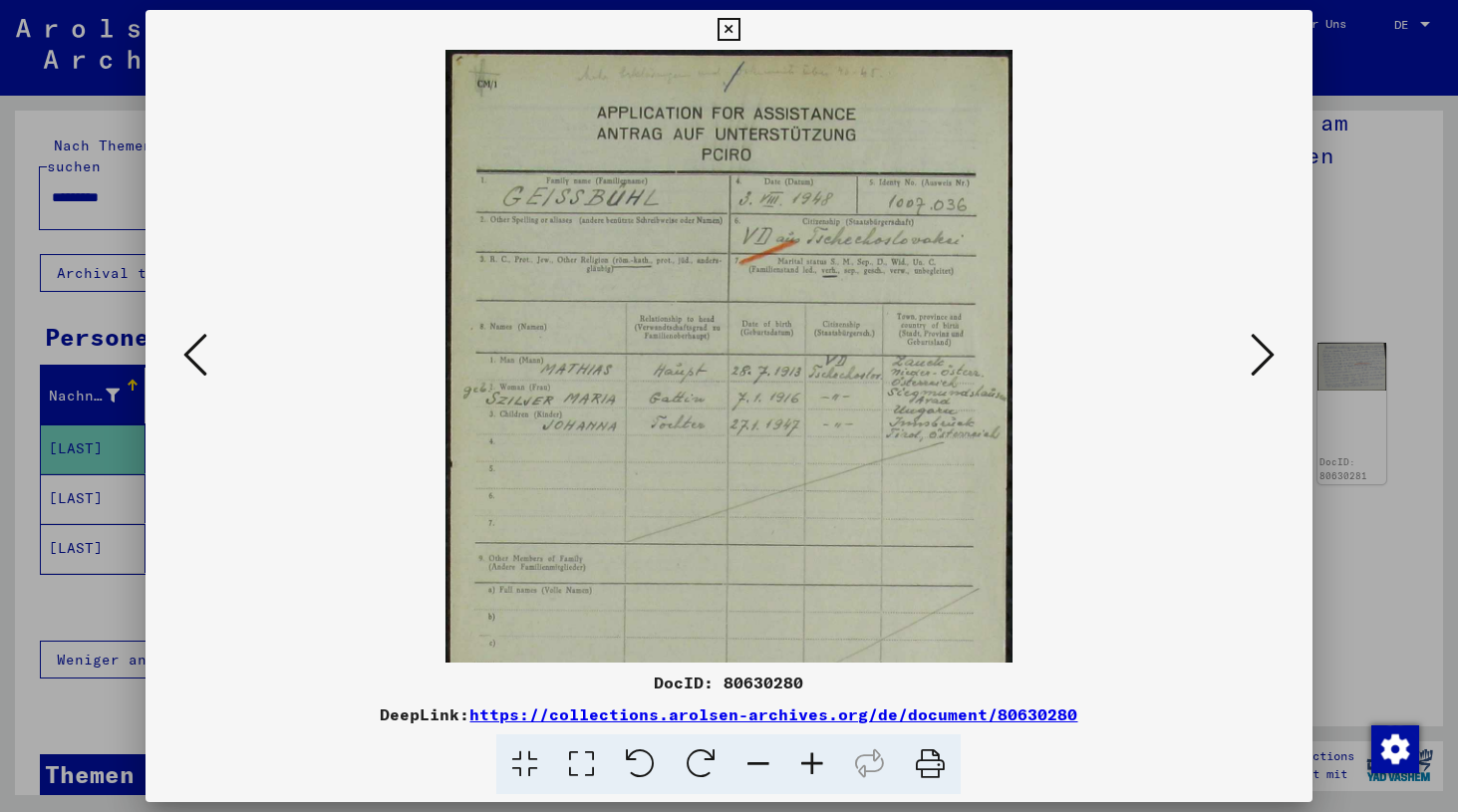 click at bounding box center (812, 764) 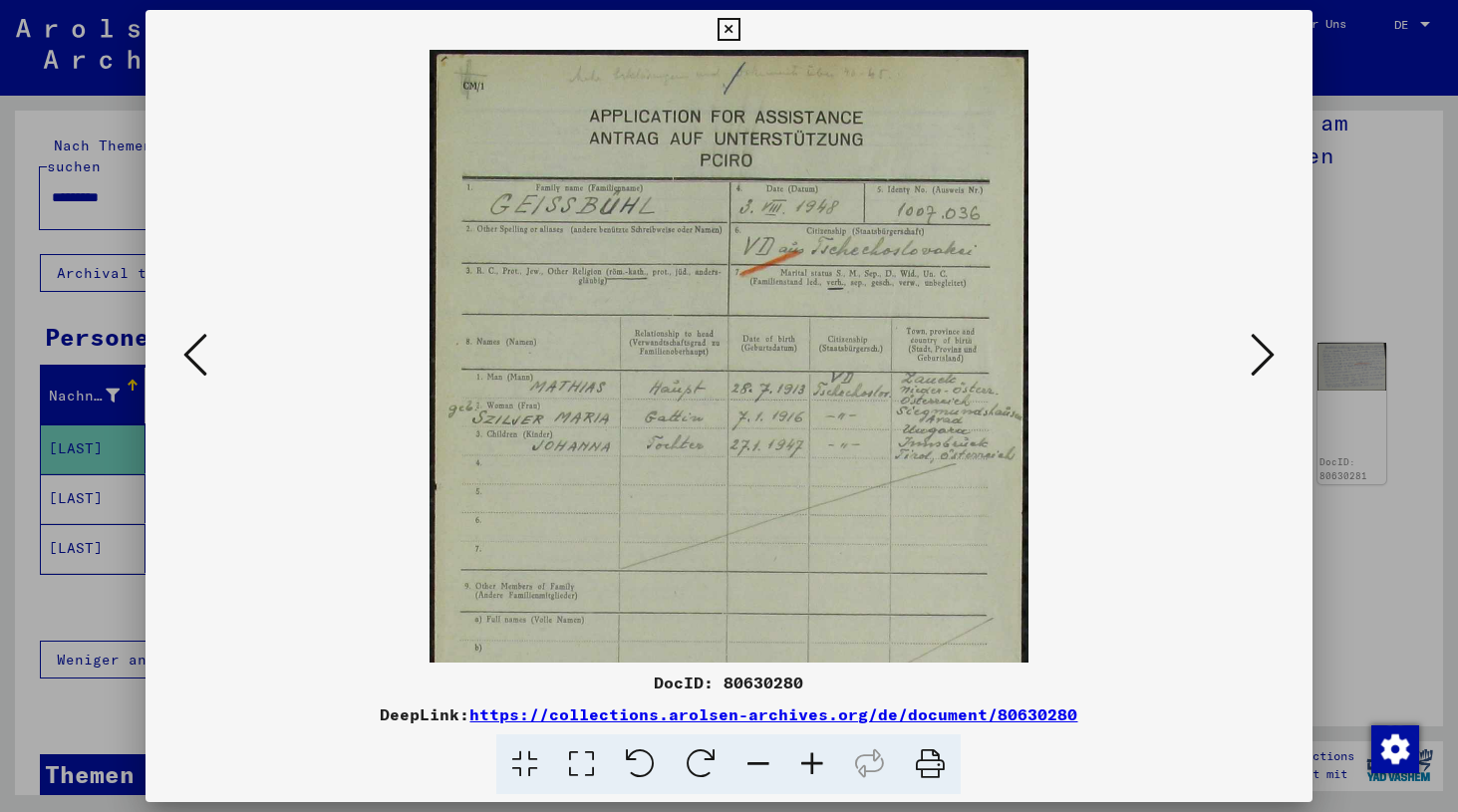 click at bounding box center (1263, 355) 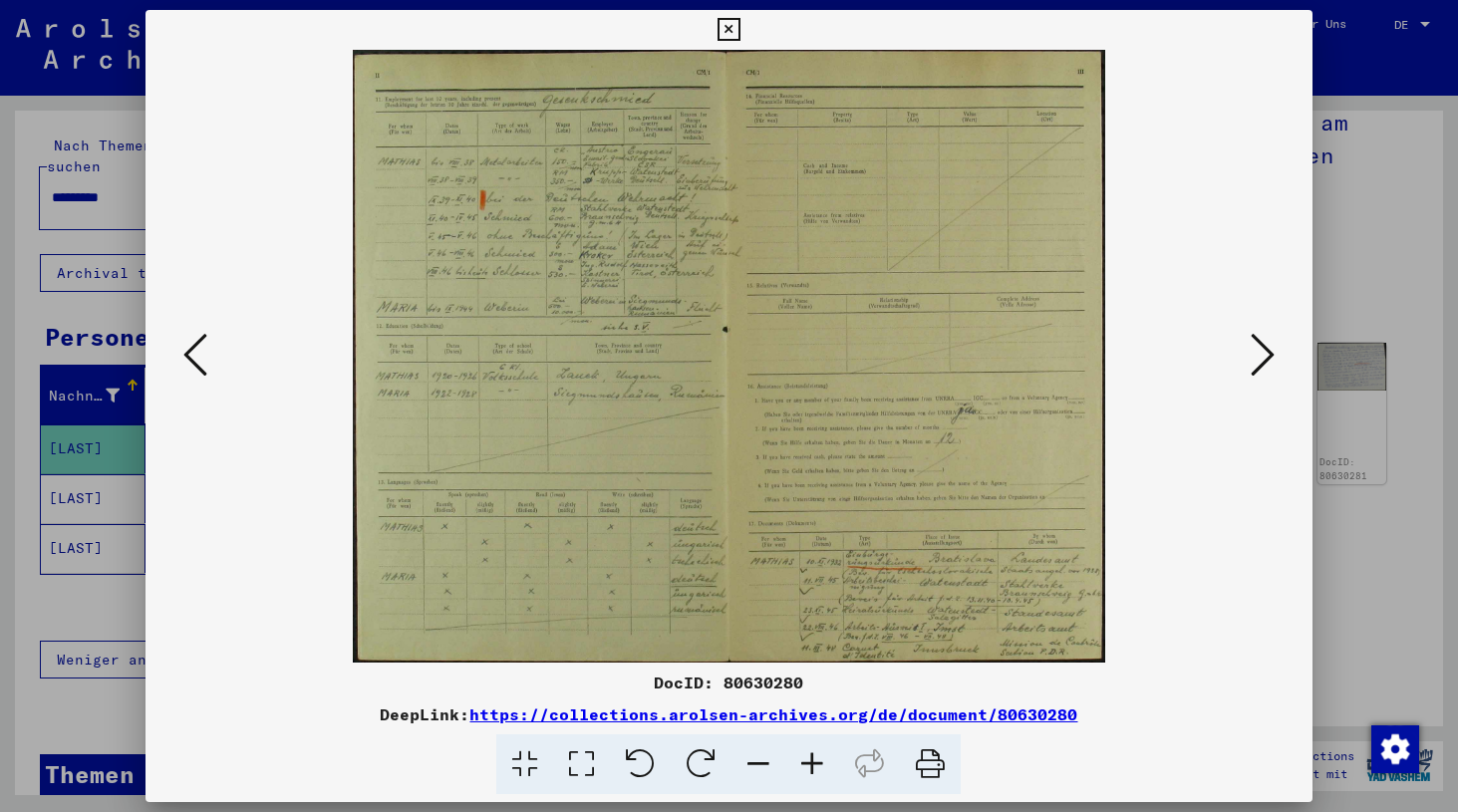 click at bounding box center [812, 764] 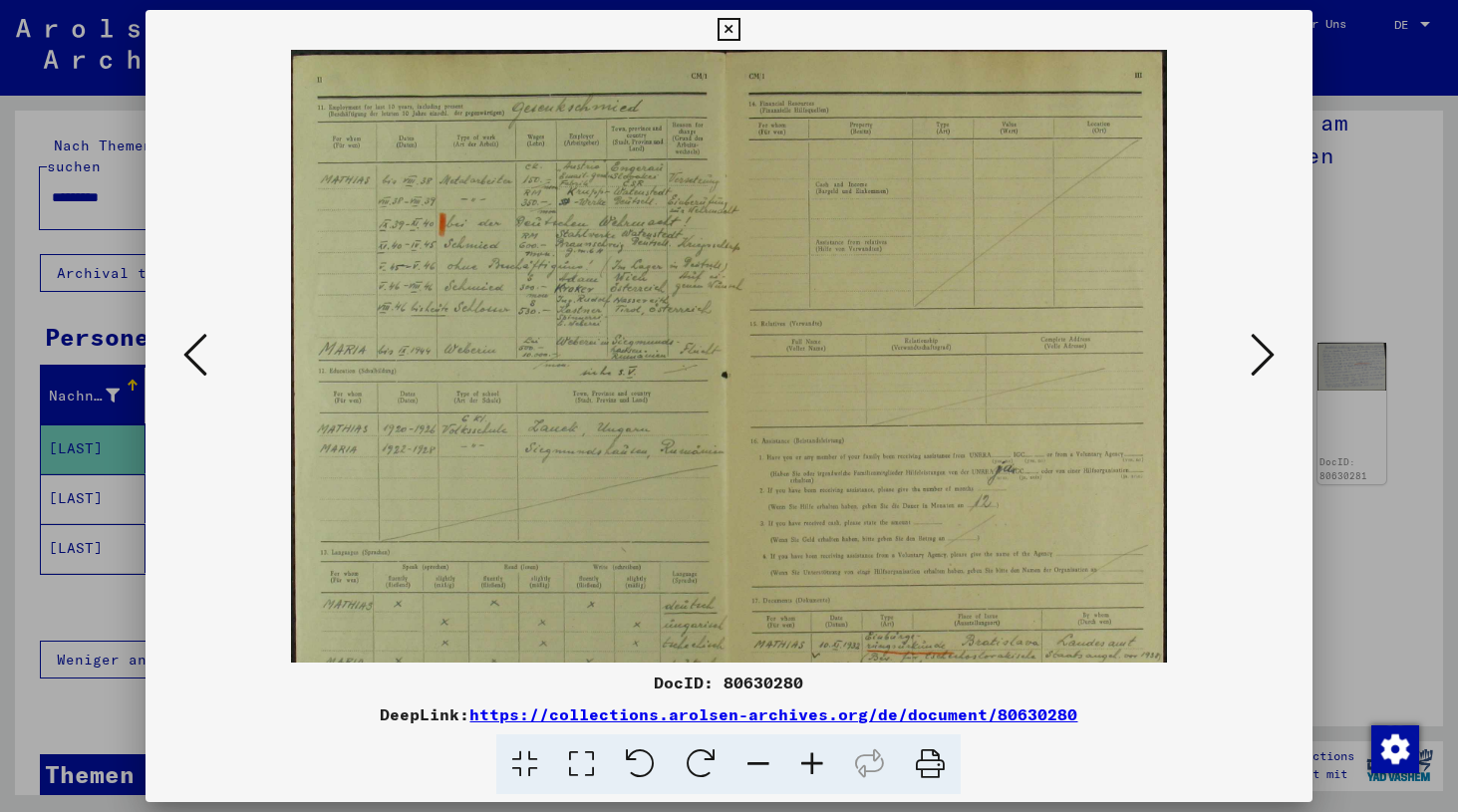 click at bounding box center [812, 764] 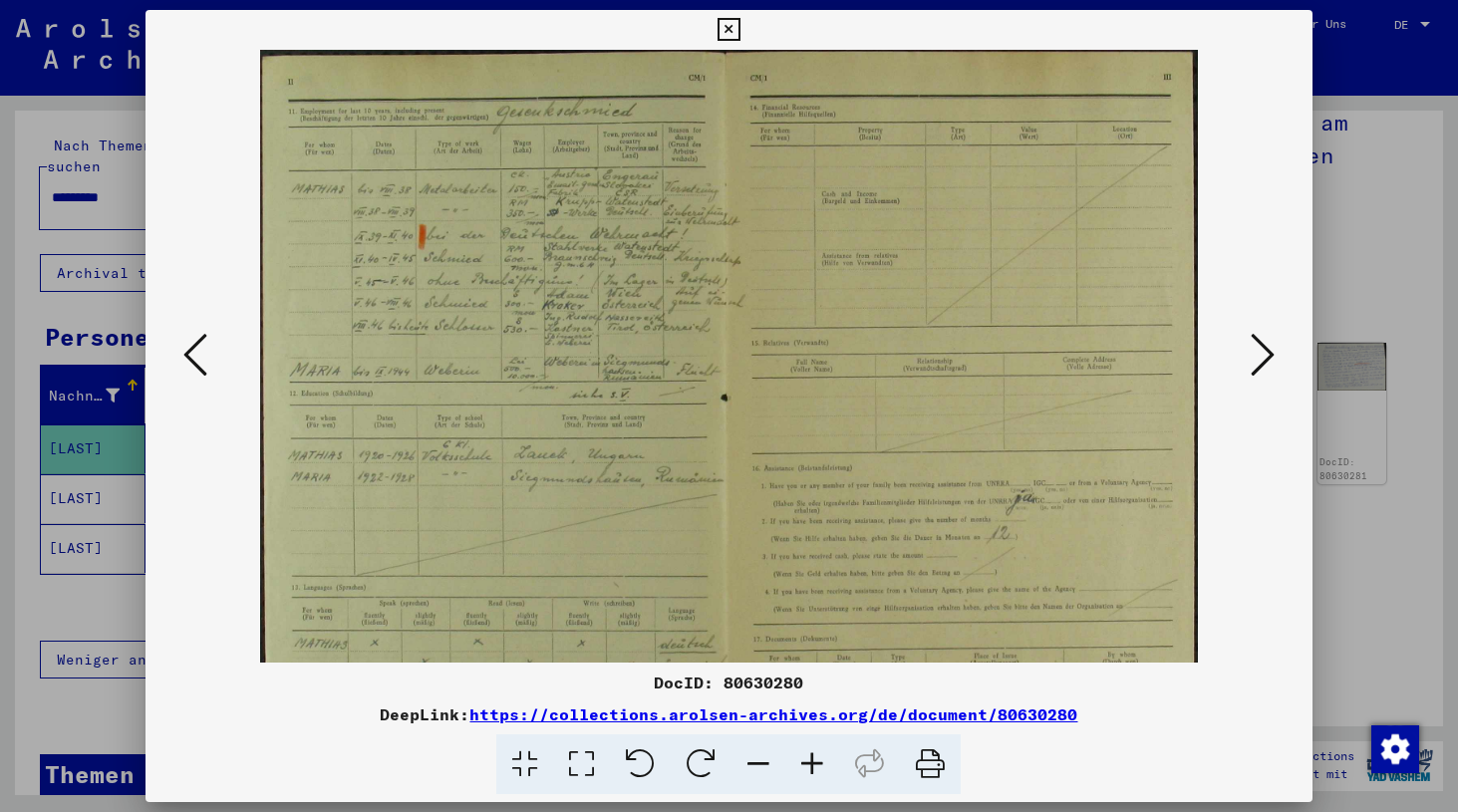 click at bounding box center (812, 764) 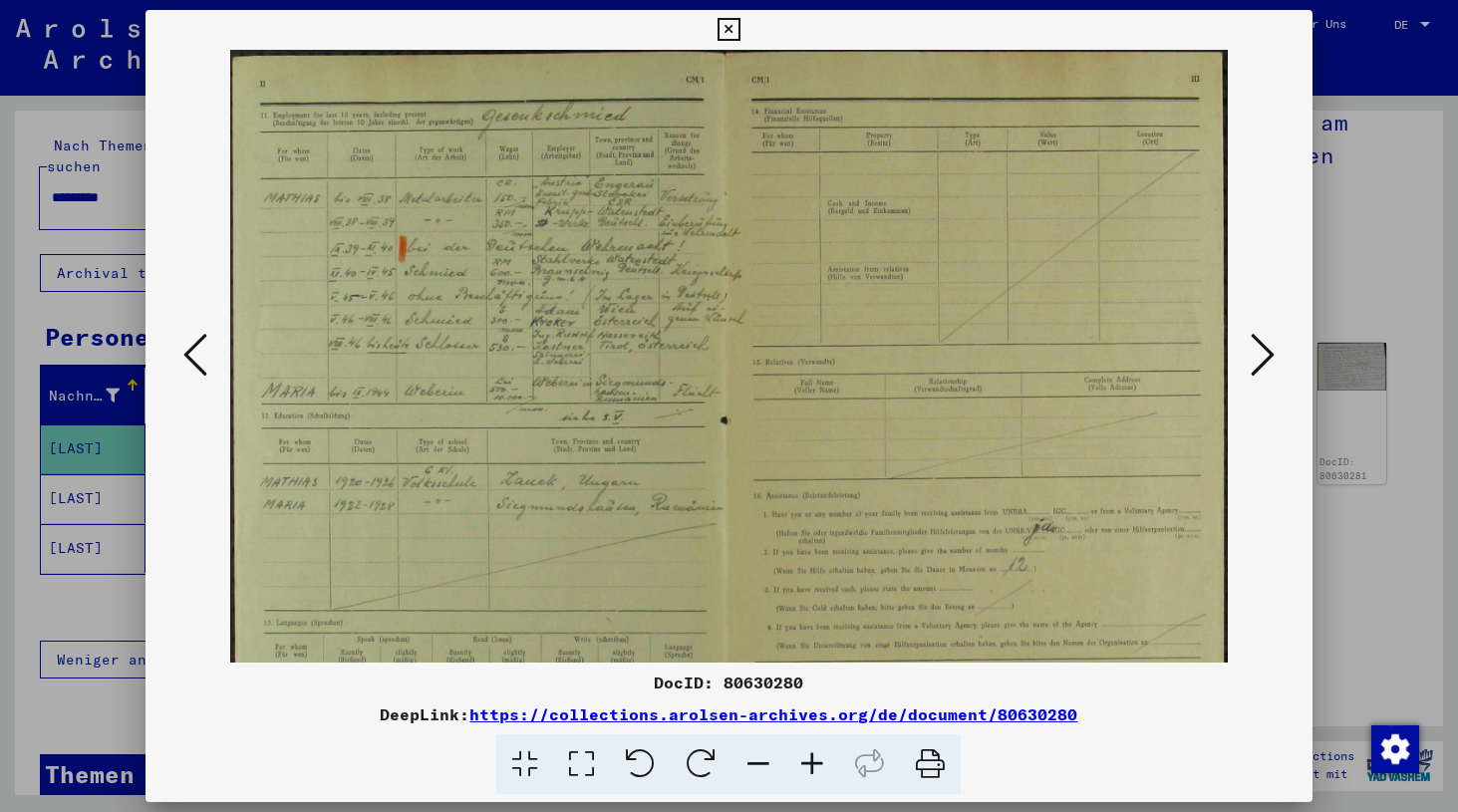 click at bounding box center [812, 764] 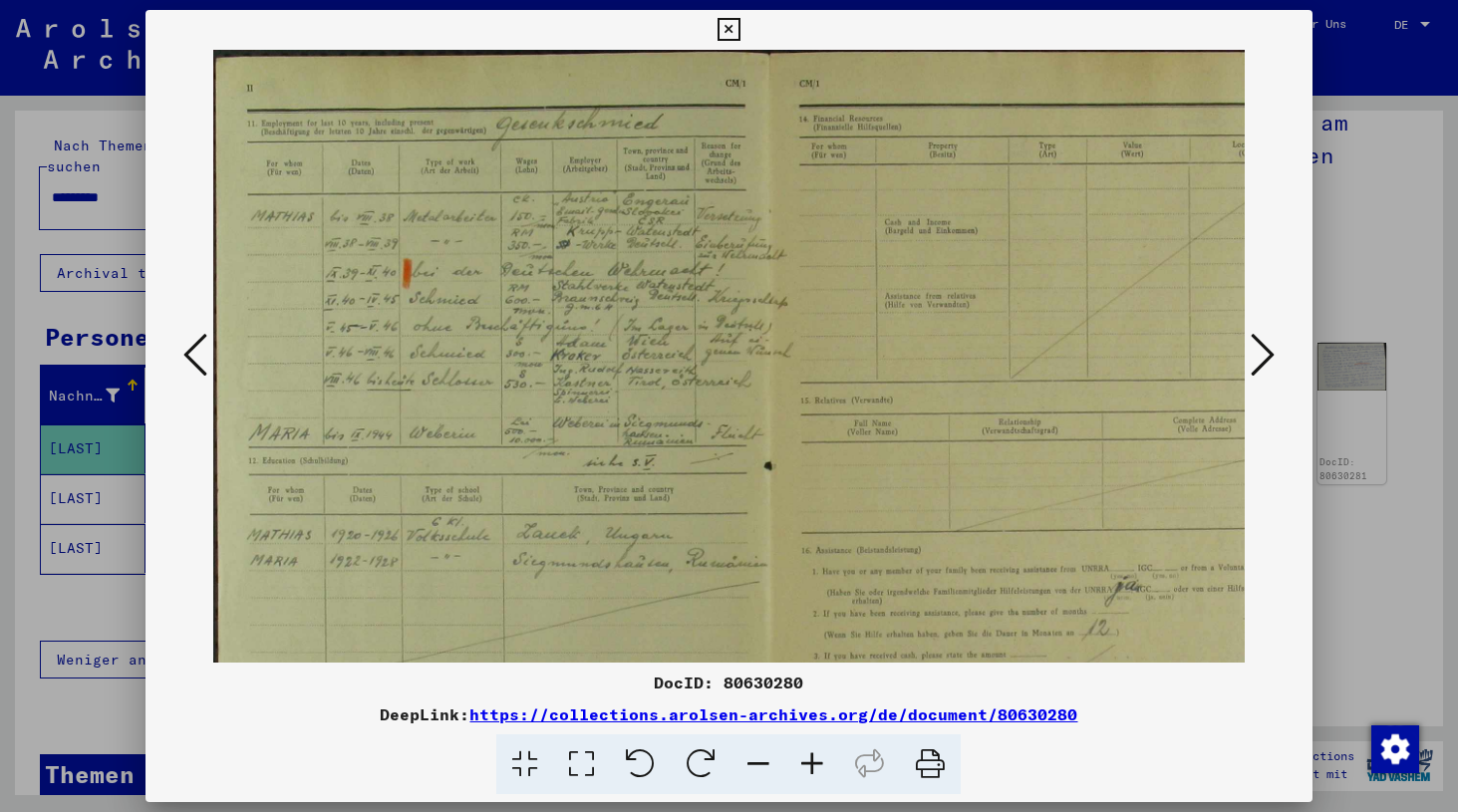 click at bounding box center [812, 764] 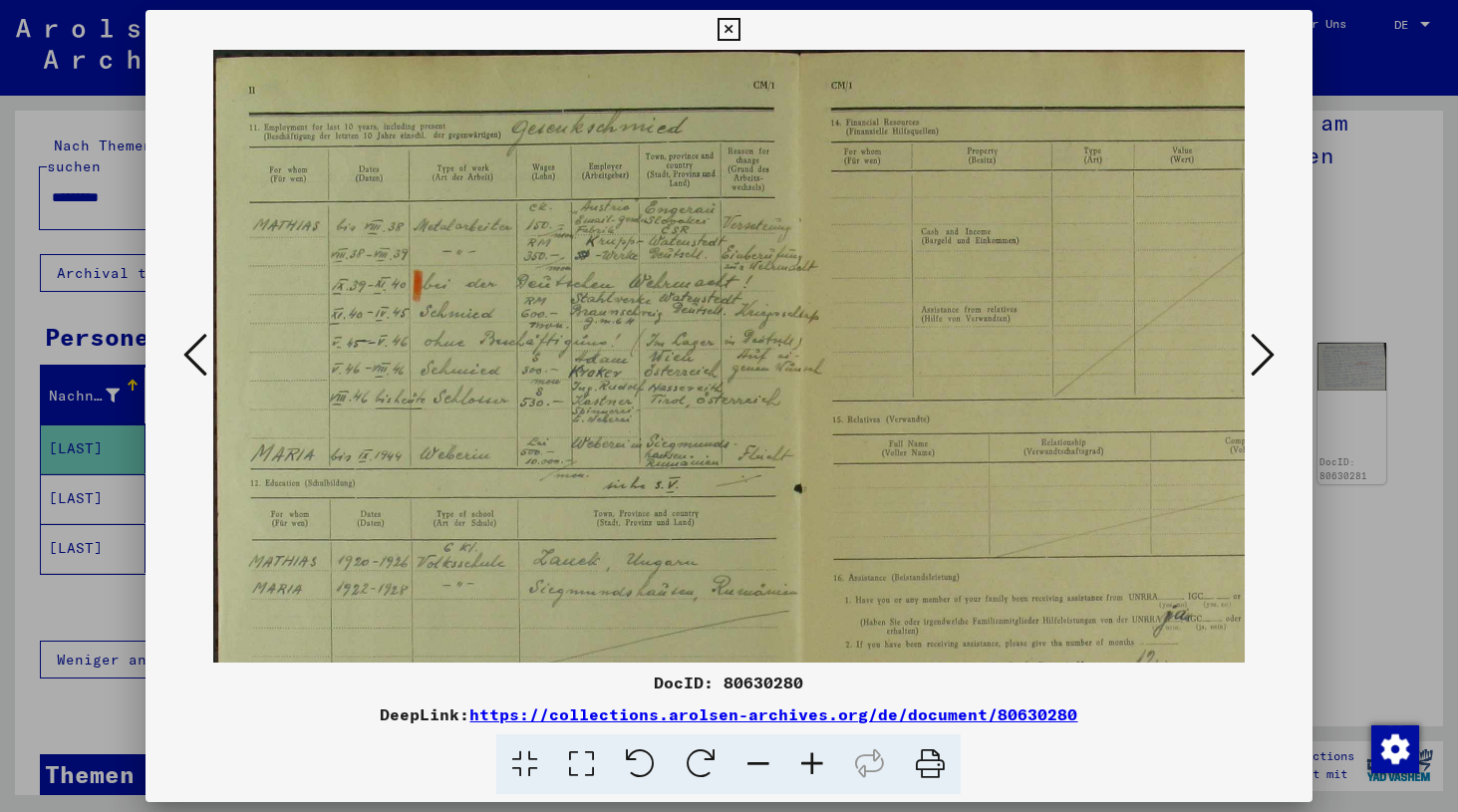click at bounding box center (812, 764) 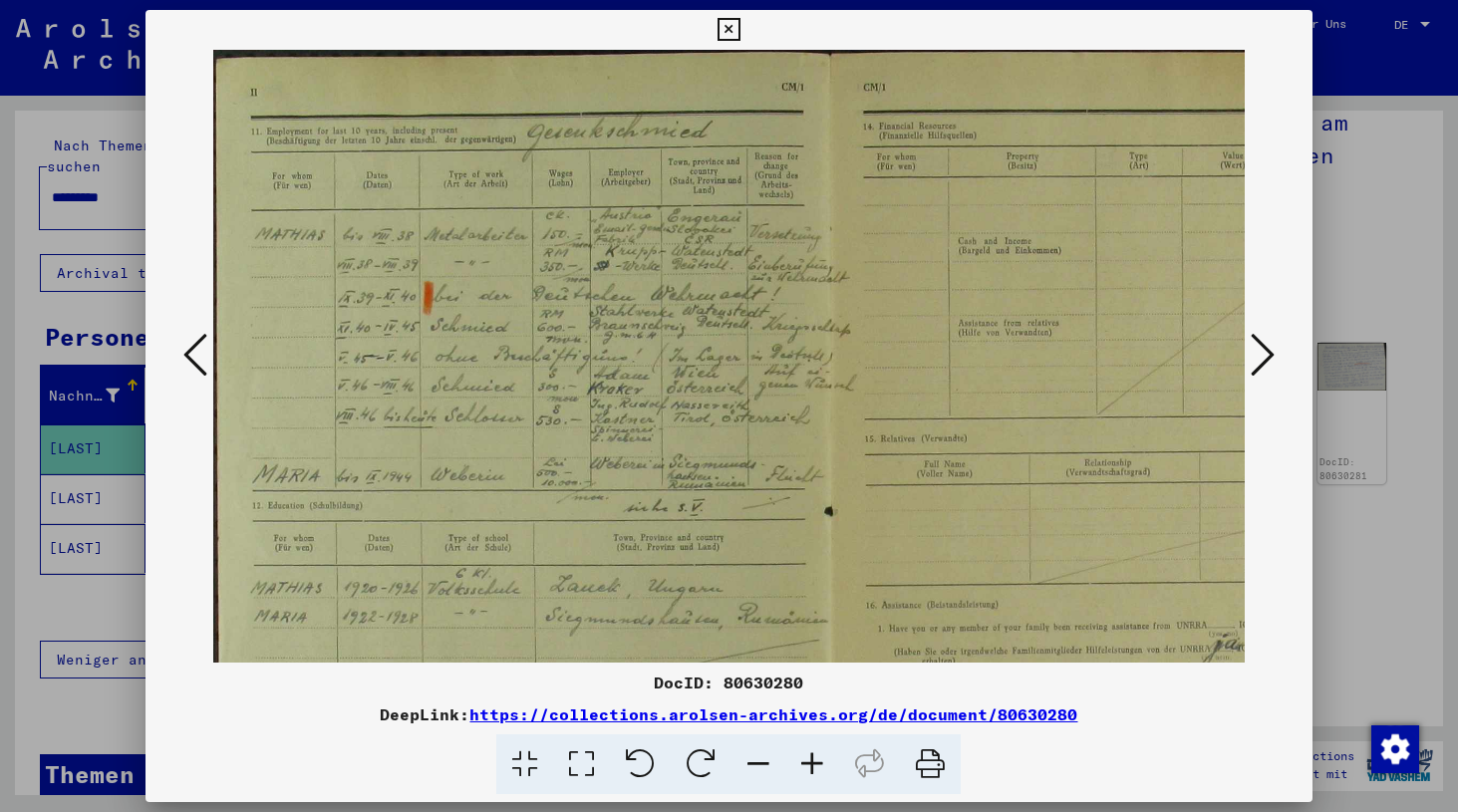 click at bounding box center [812, 764] 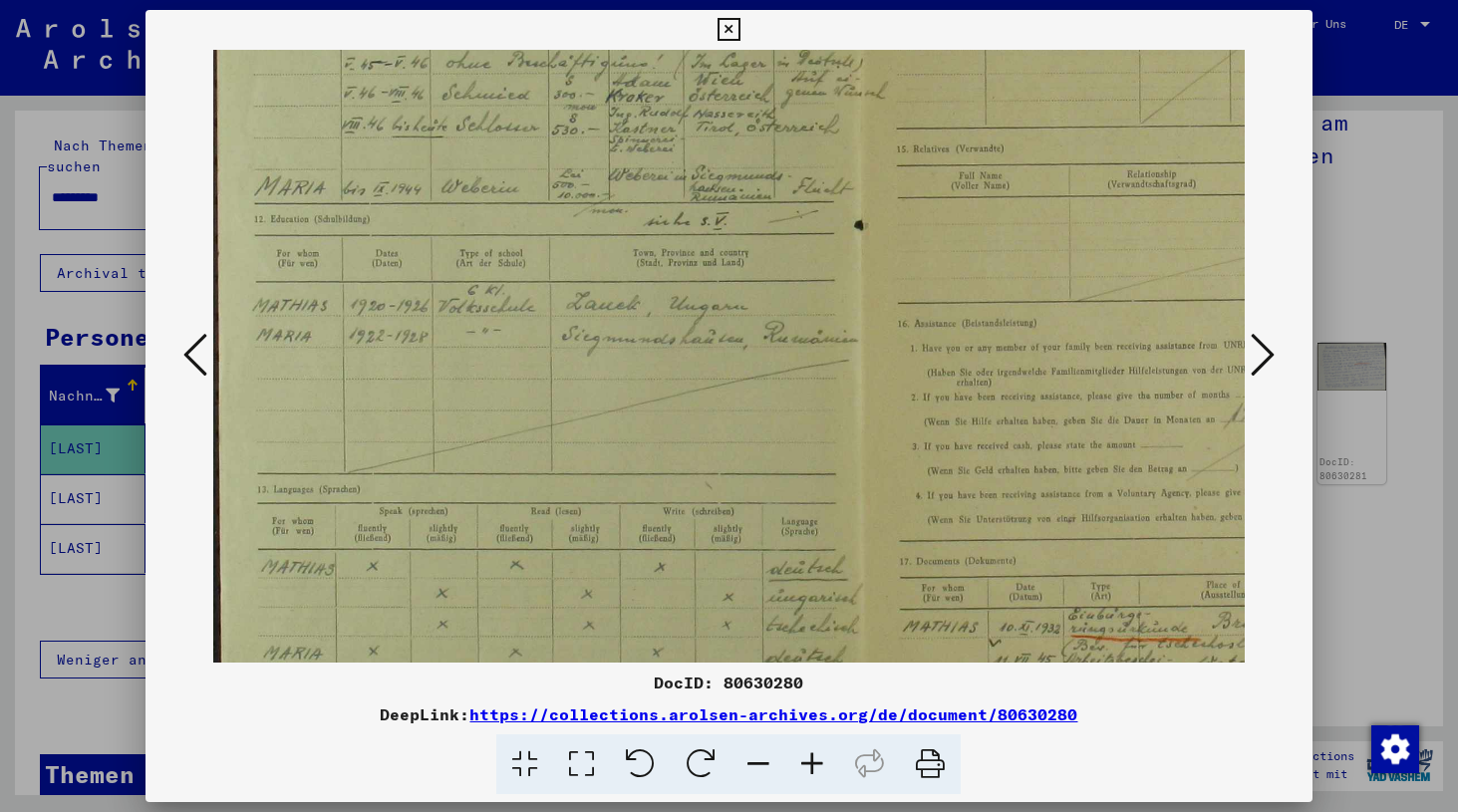 scroll, scrollTop: 320, scrollLeft: 0, axis: vertical 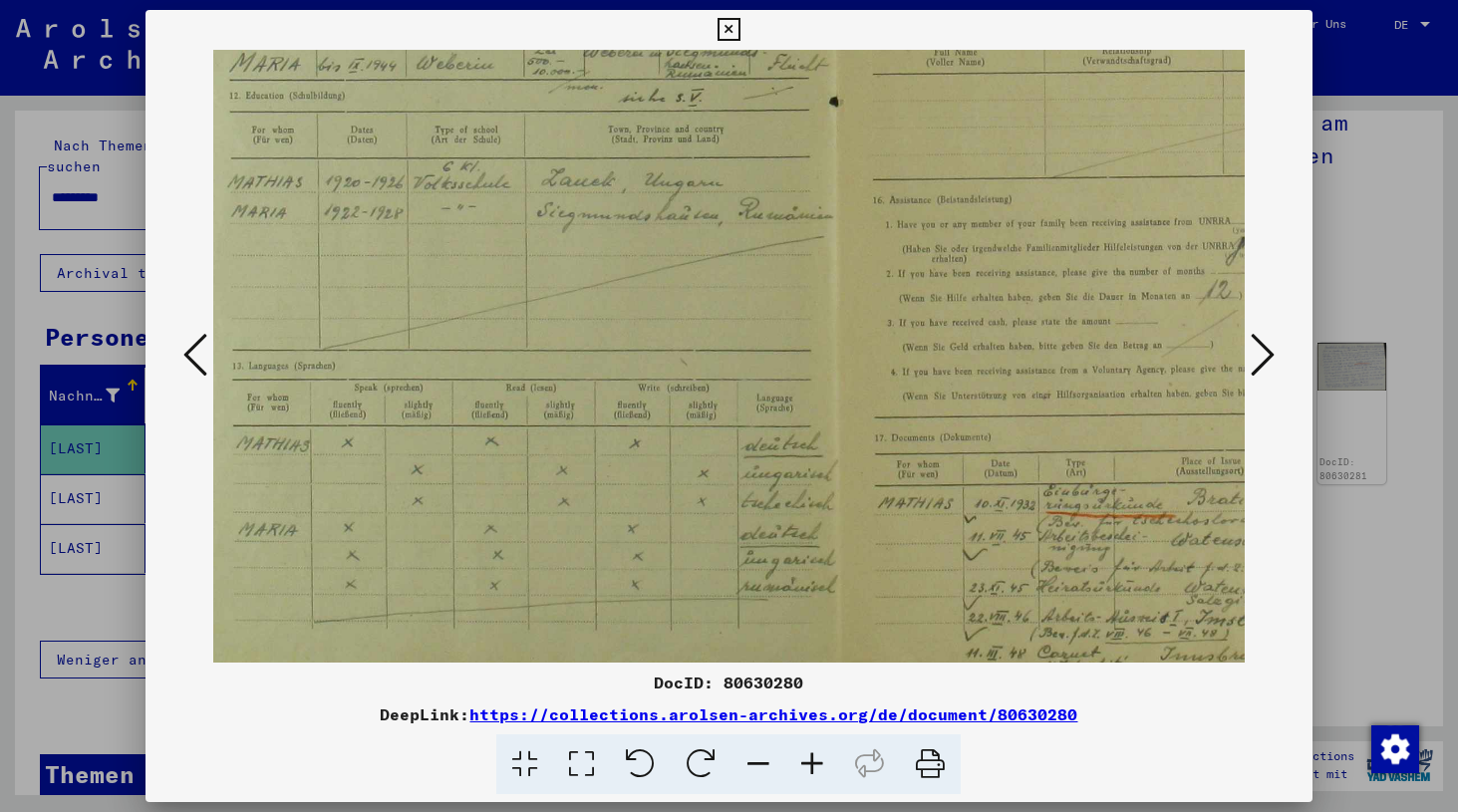 drag, startPoint x: 617, startPoint y: 414, endPoint x: 771, endPoint y: -18, distance: 458.62839 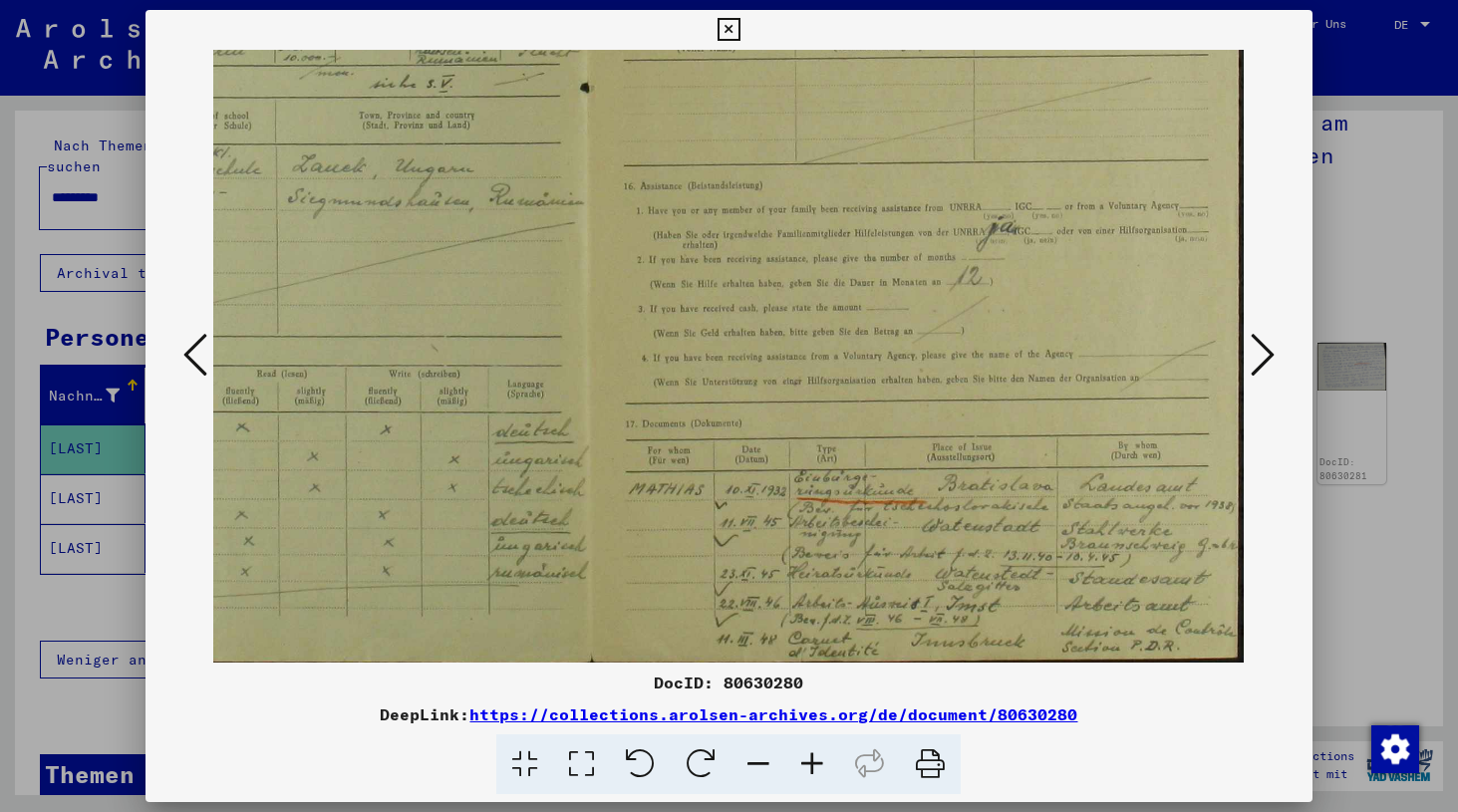 drag, startPoint x: 977, startPoint y: 316, endPoint x: 453, endPoint y: 296, distance: 524.3815 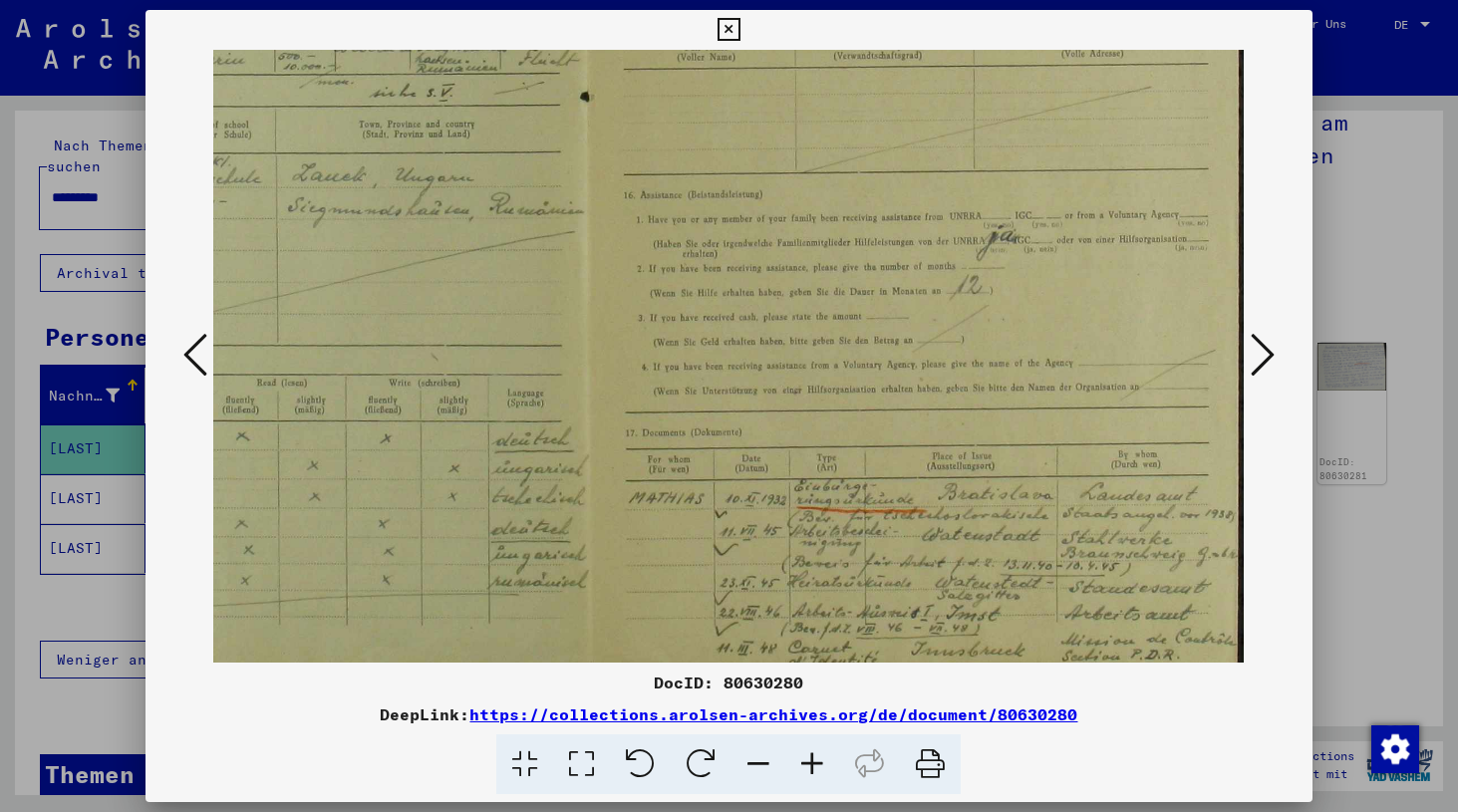 click at bounding box center (1263, 355) 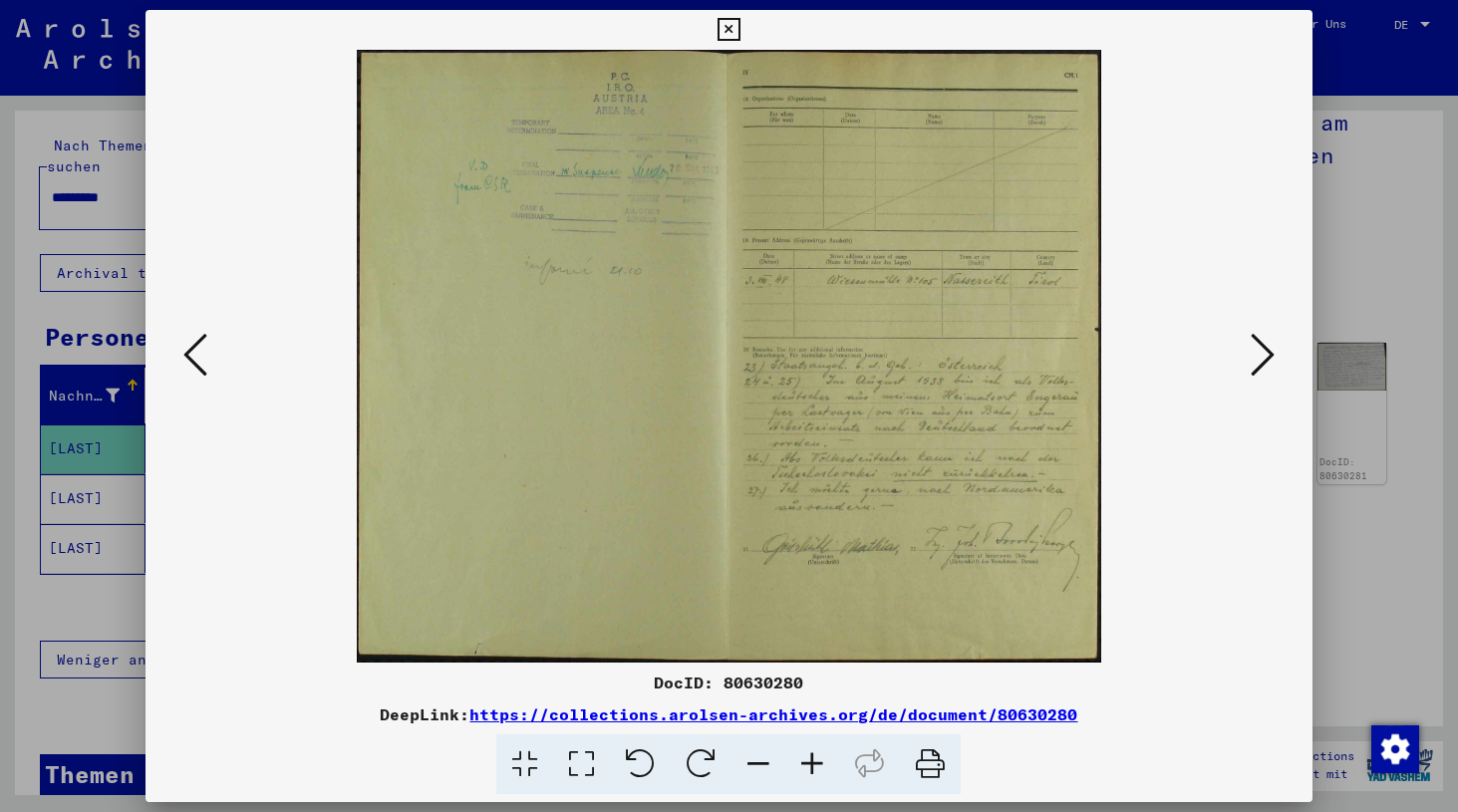 click at bounding box center [812, 764] 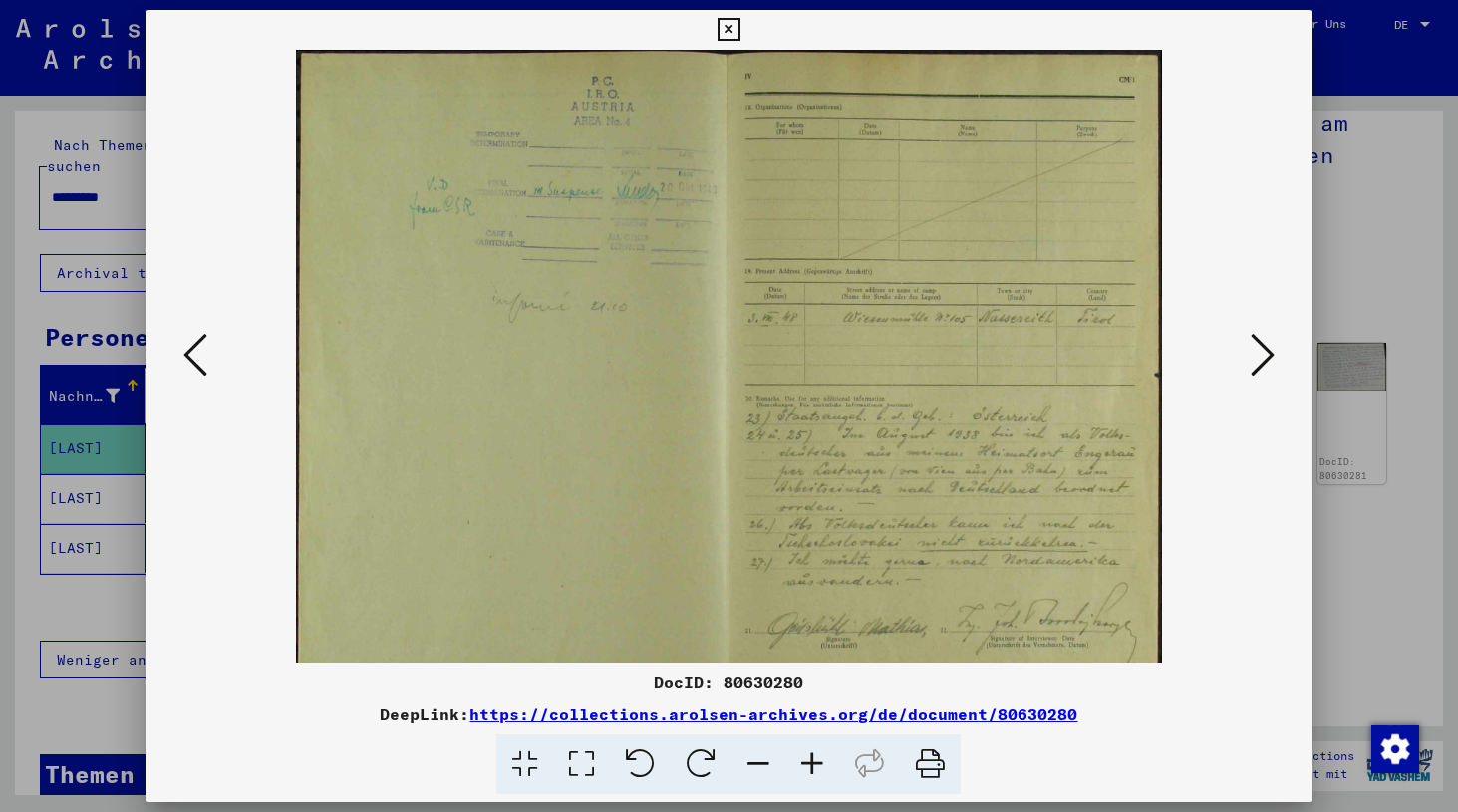 click at bounding box center (812, 764) 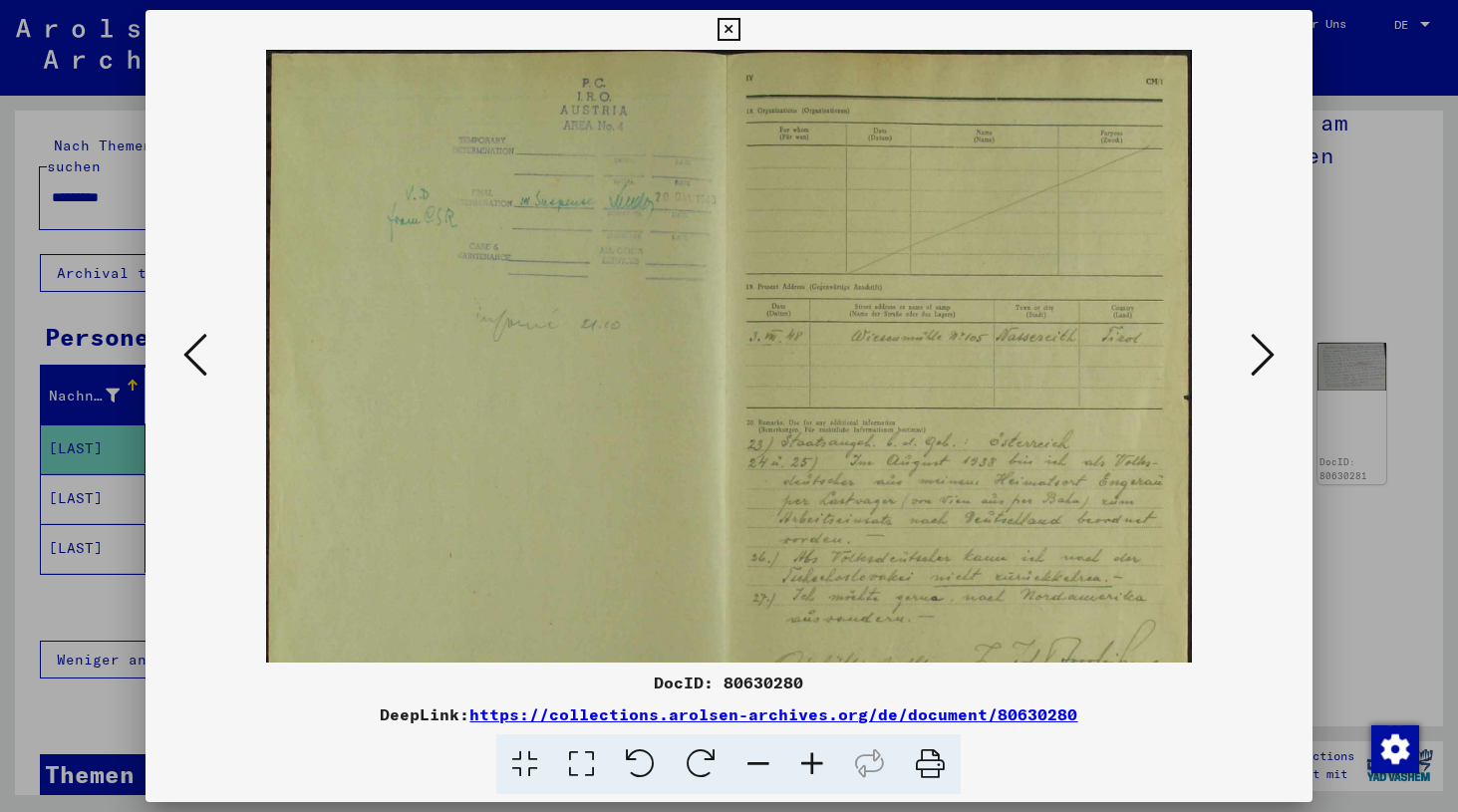 click at bounding box center [812, 764] 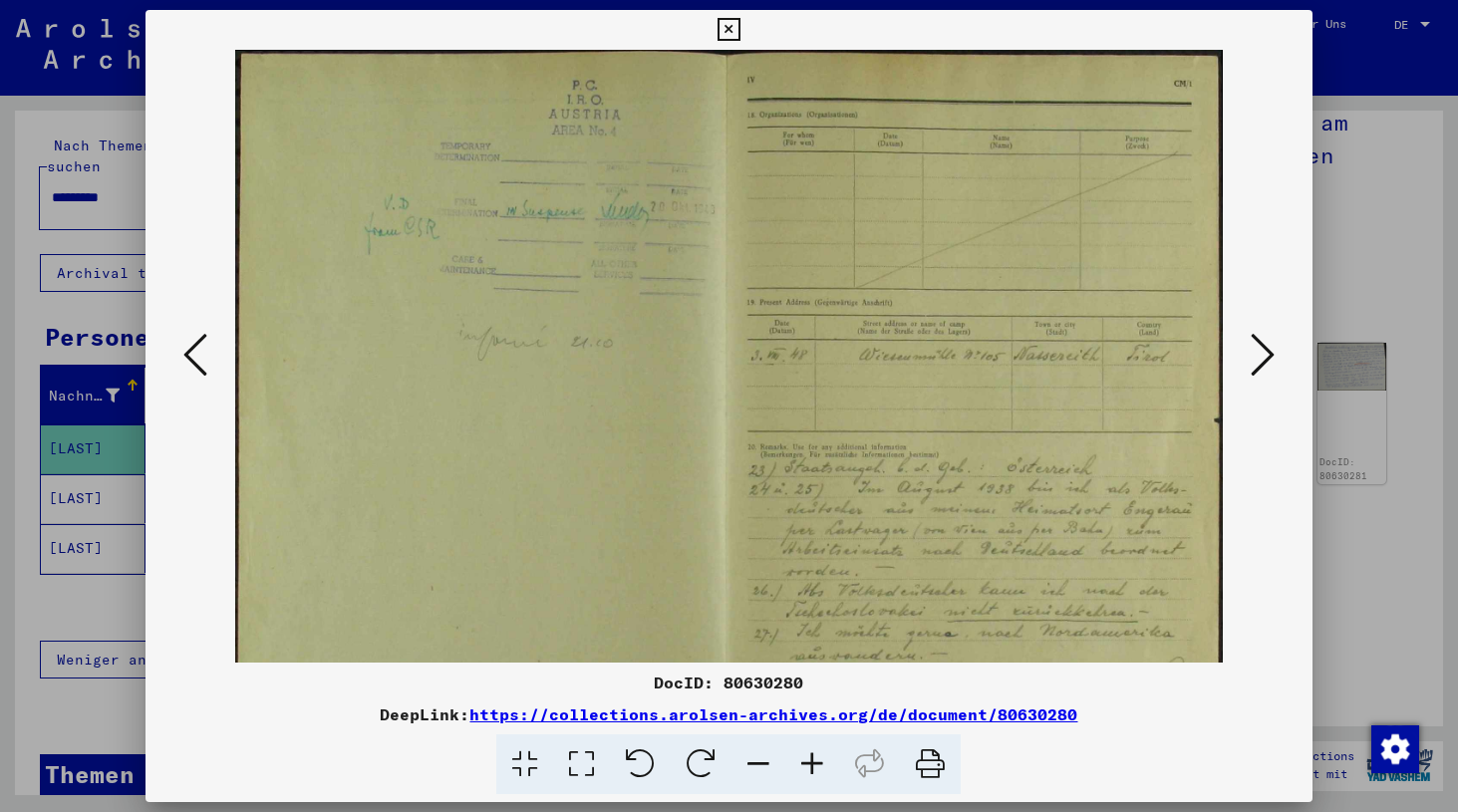click at bounding box center (812, 764) 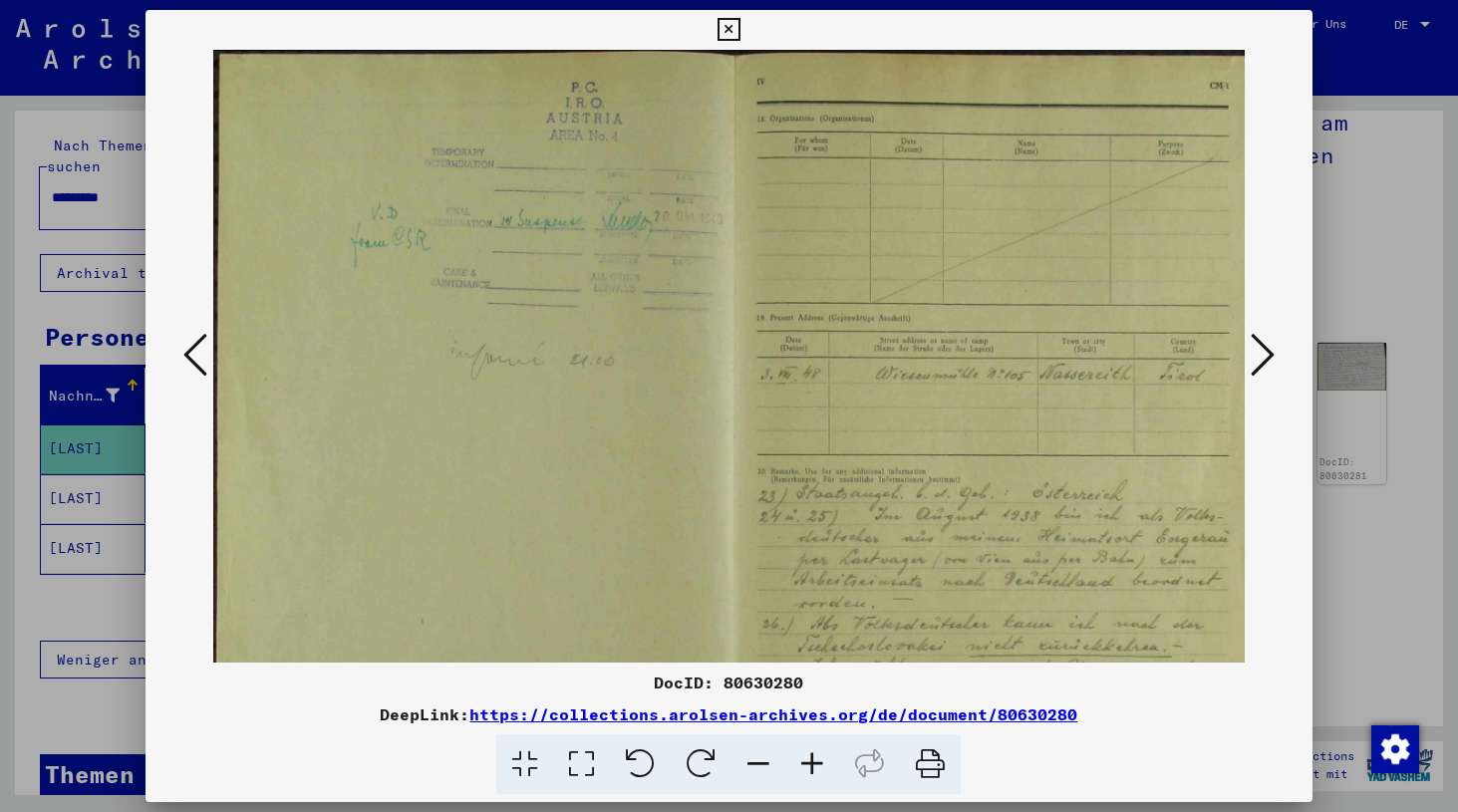 click at bounding box center [812, 764] 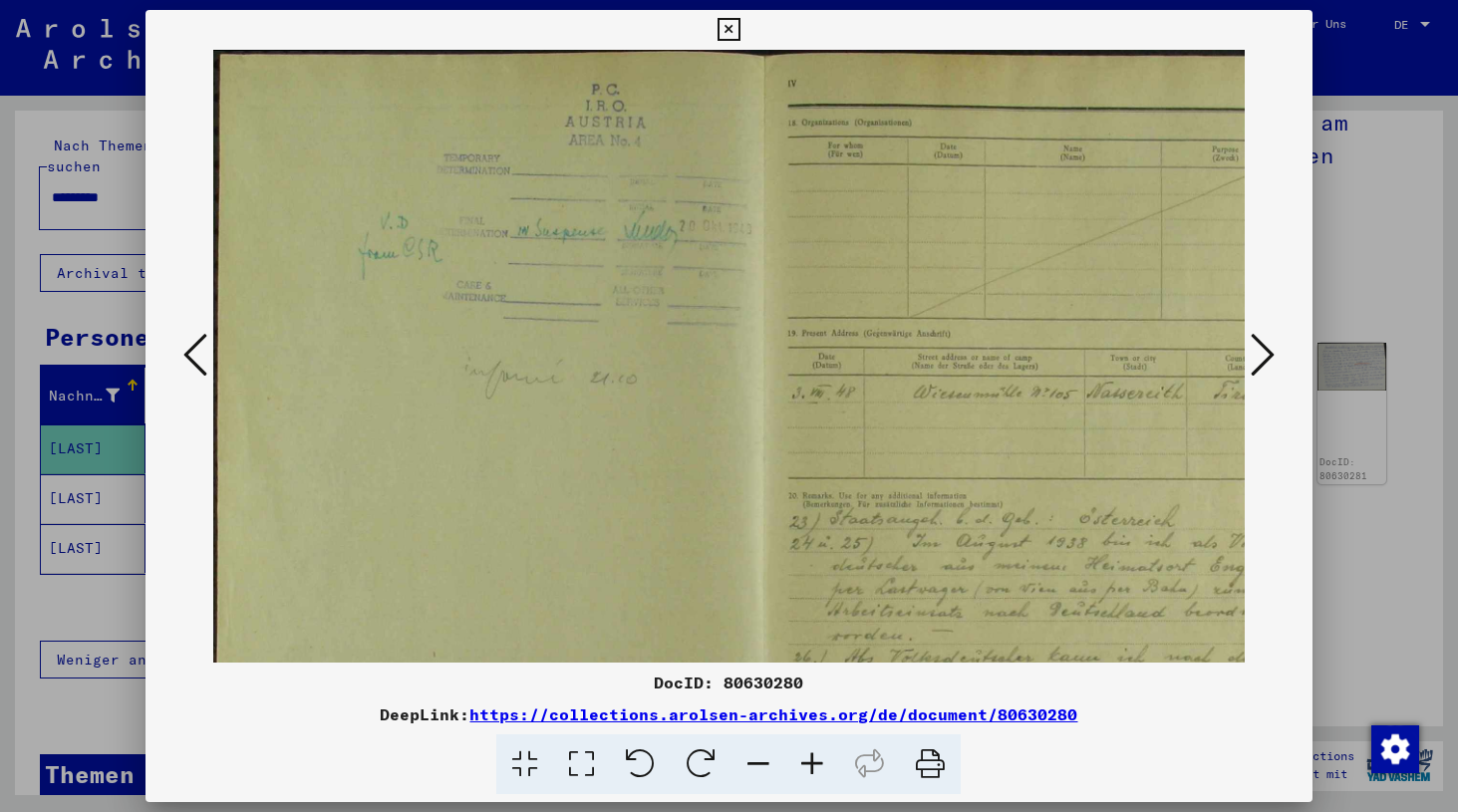 click at bounding box center (812, 764) 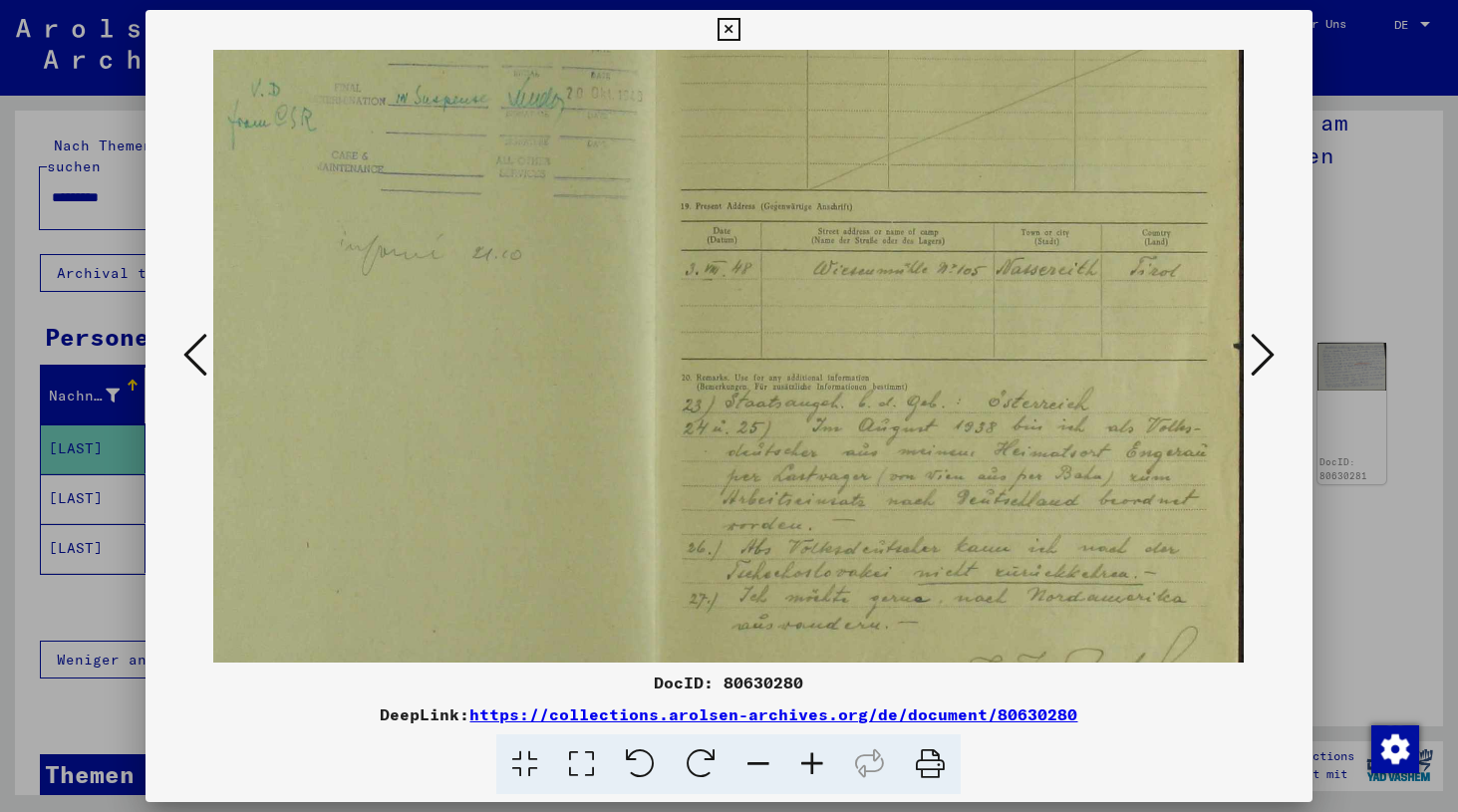scroll, scrollTop: 155, scrollLeft: 139, axis: both 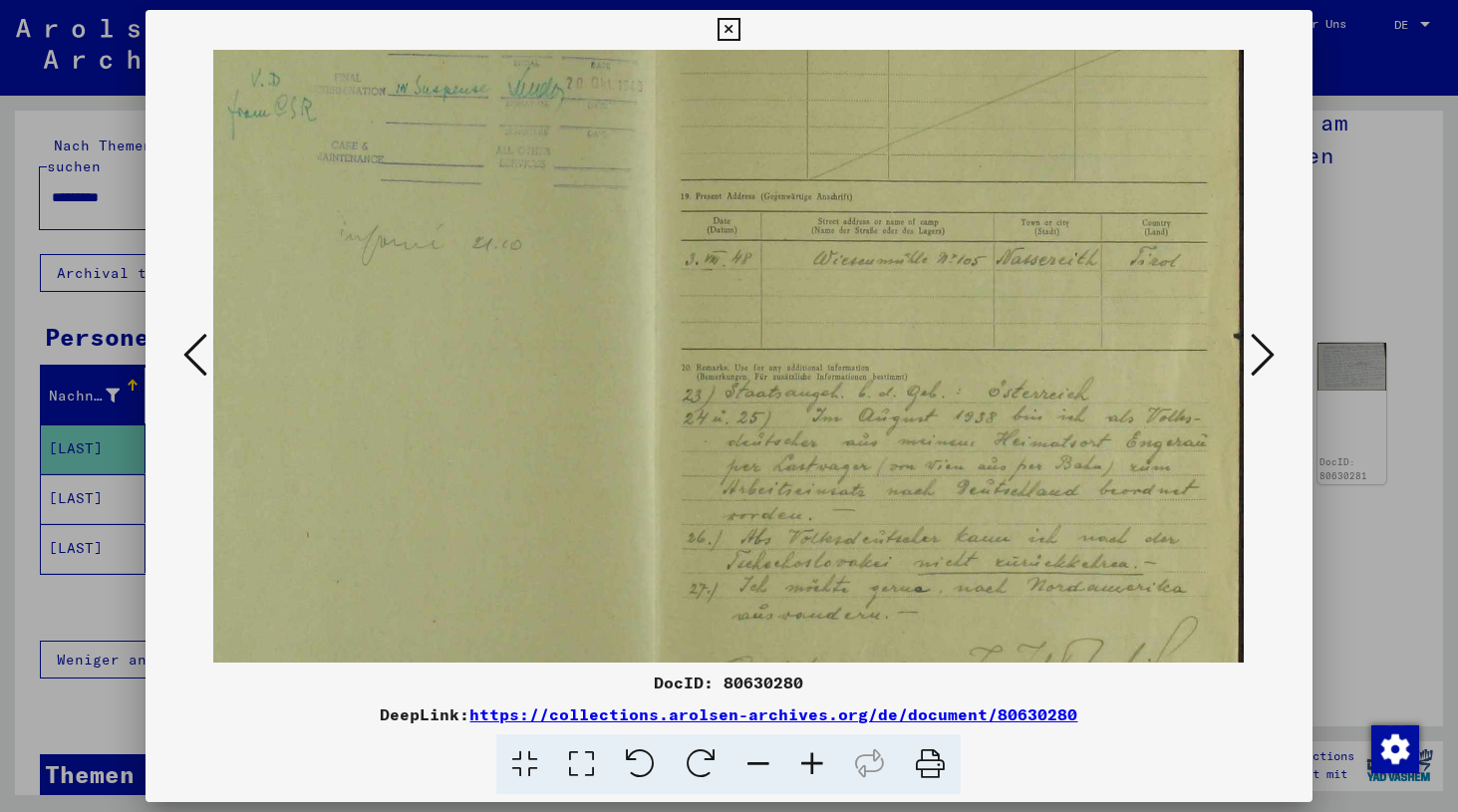 drag, startPoint x: 654, startPoint y: 386, endPoint x: 371, endPoint y: 290, distance: 298.8394 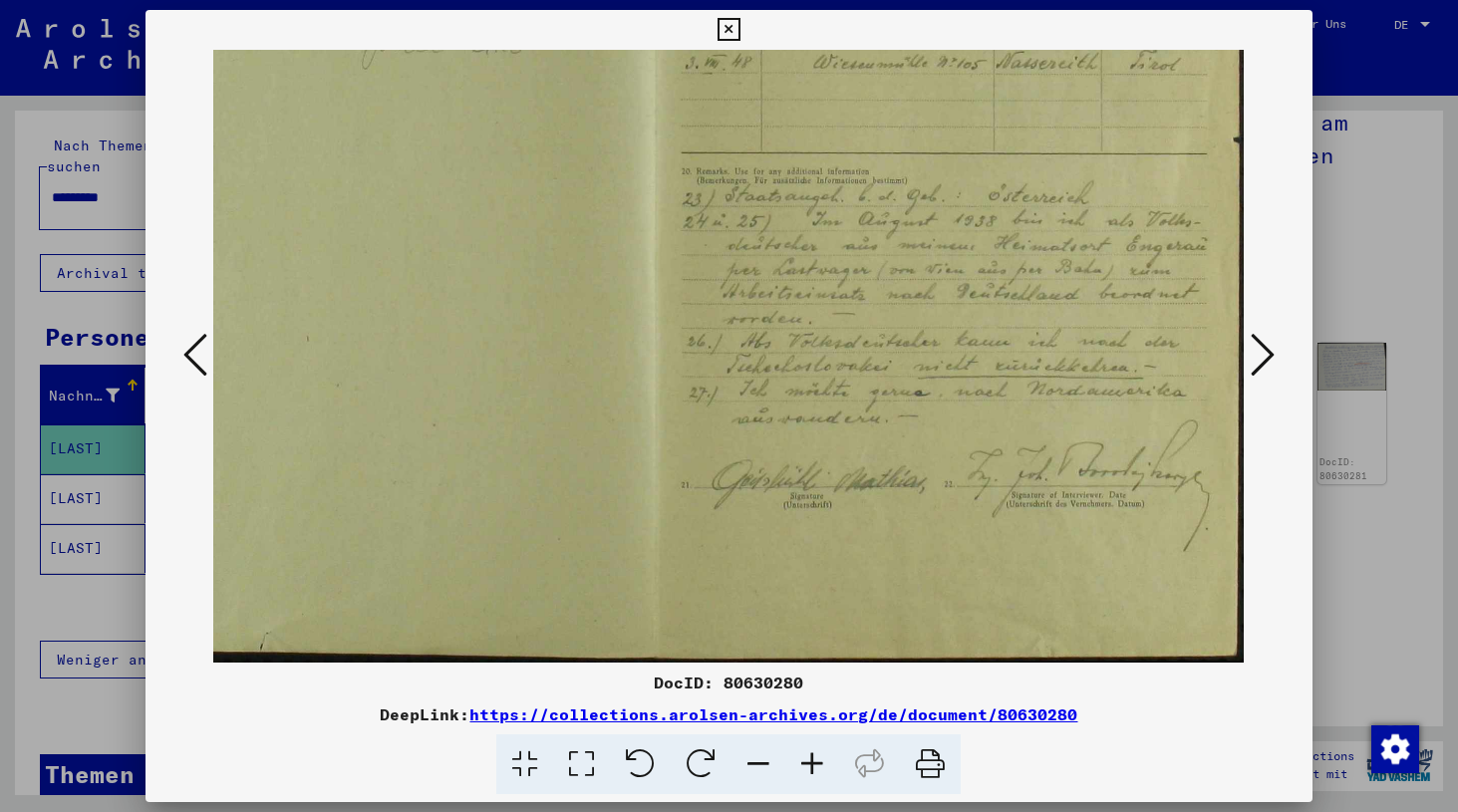 drag, startPoint x: 988, startPoint y: 531, endPoint x: 903, endPoint y: 229, distance: 313.734 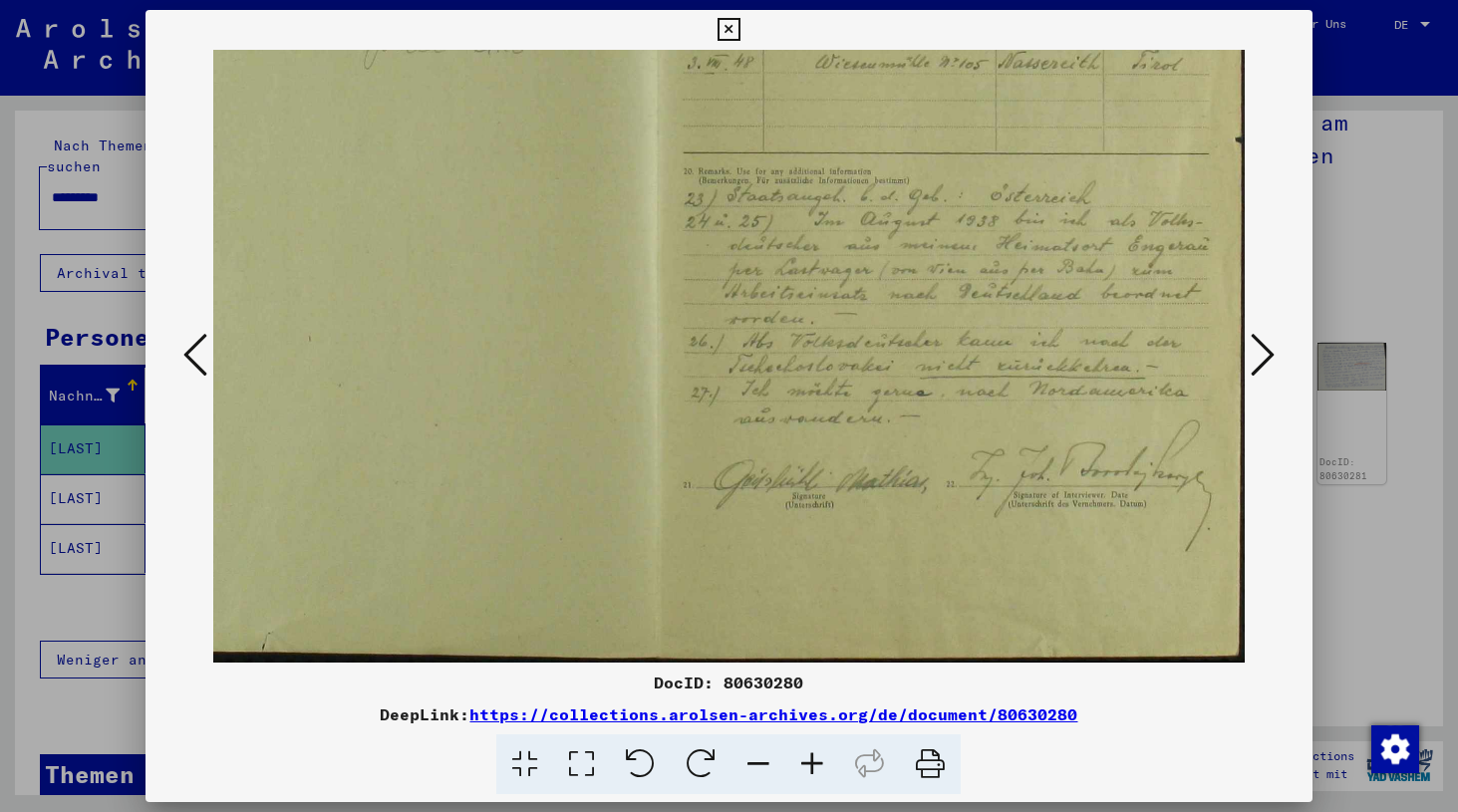 click at bounding box center (1263, 355) 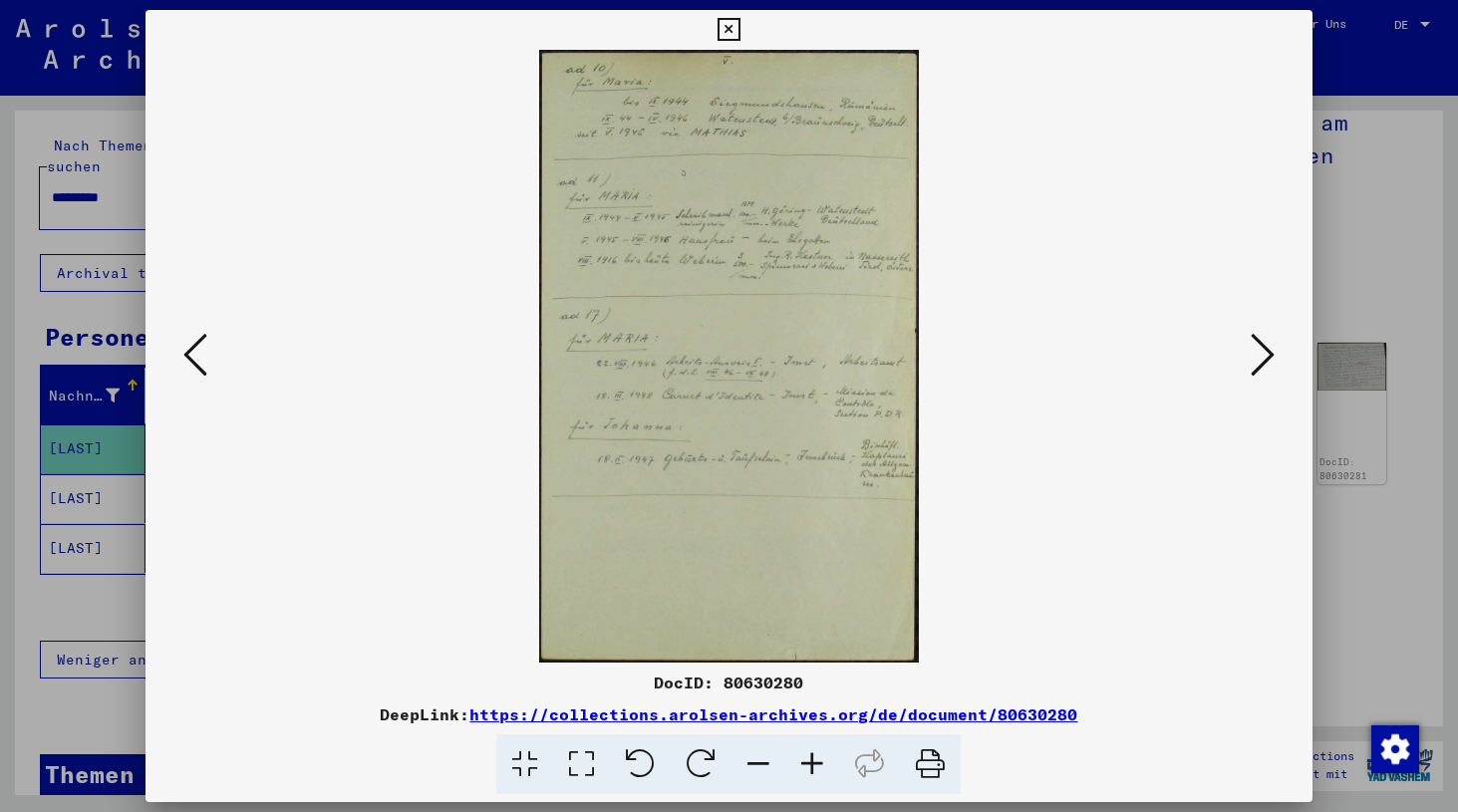 click at bounding box center [729, 356] 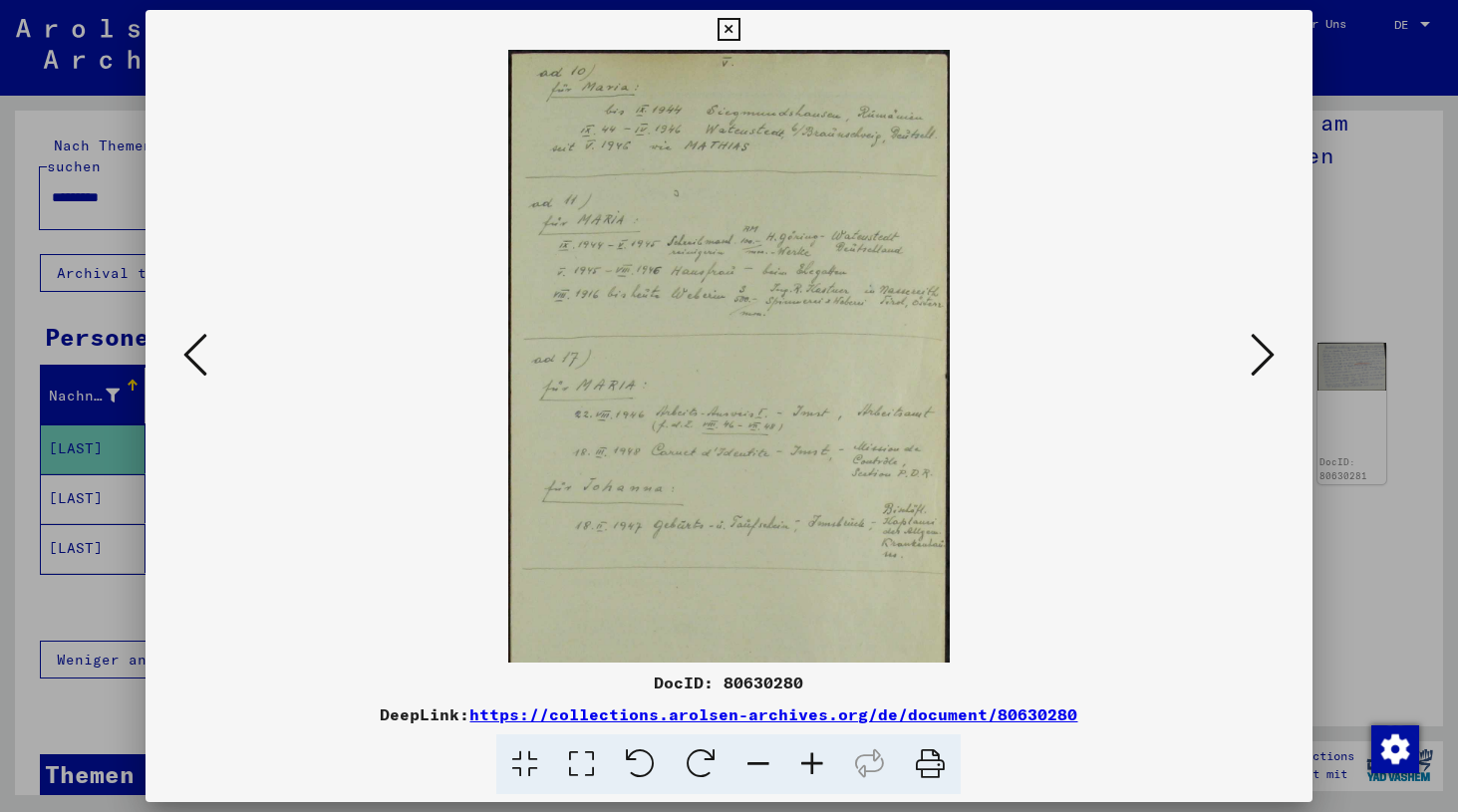 click at bounding box center [812, 764] 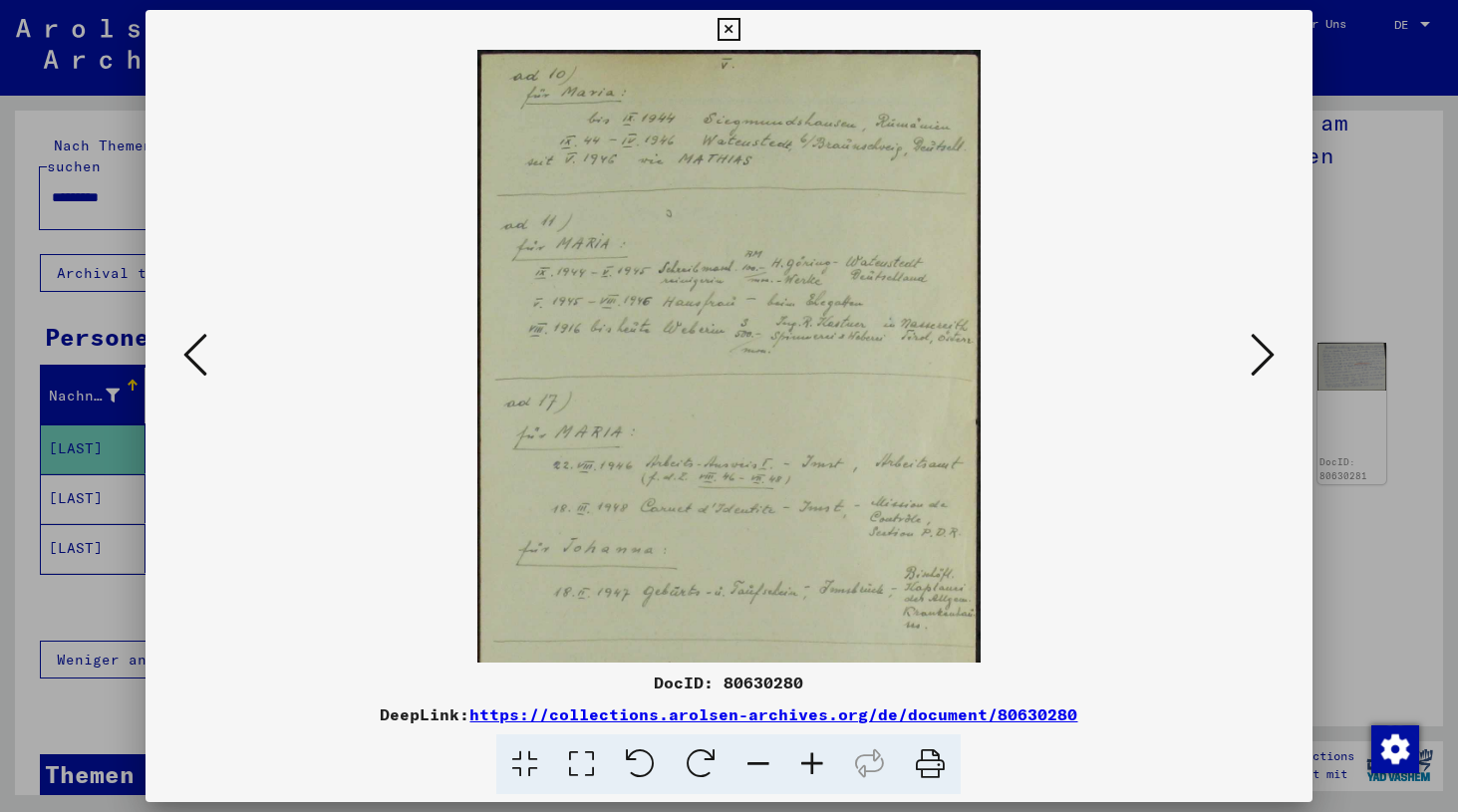click at bounding box center (812, 764) 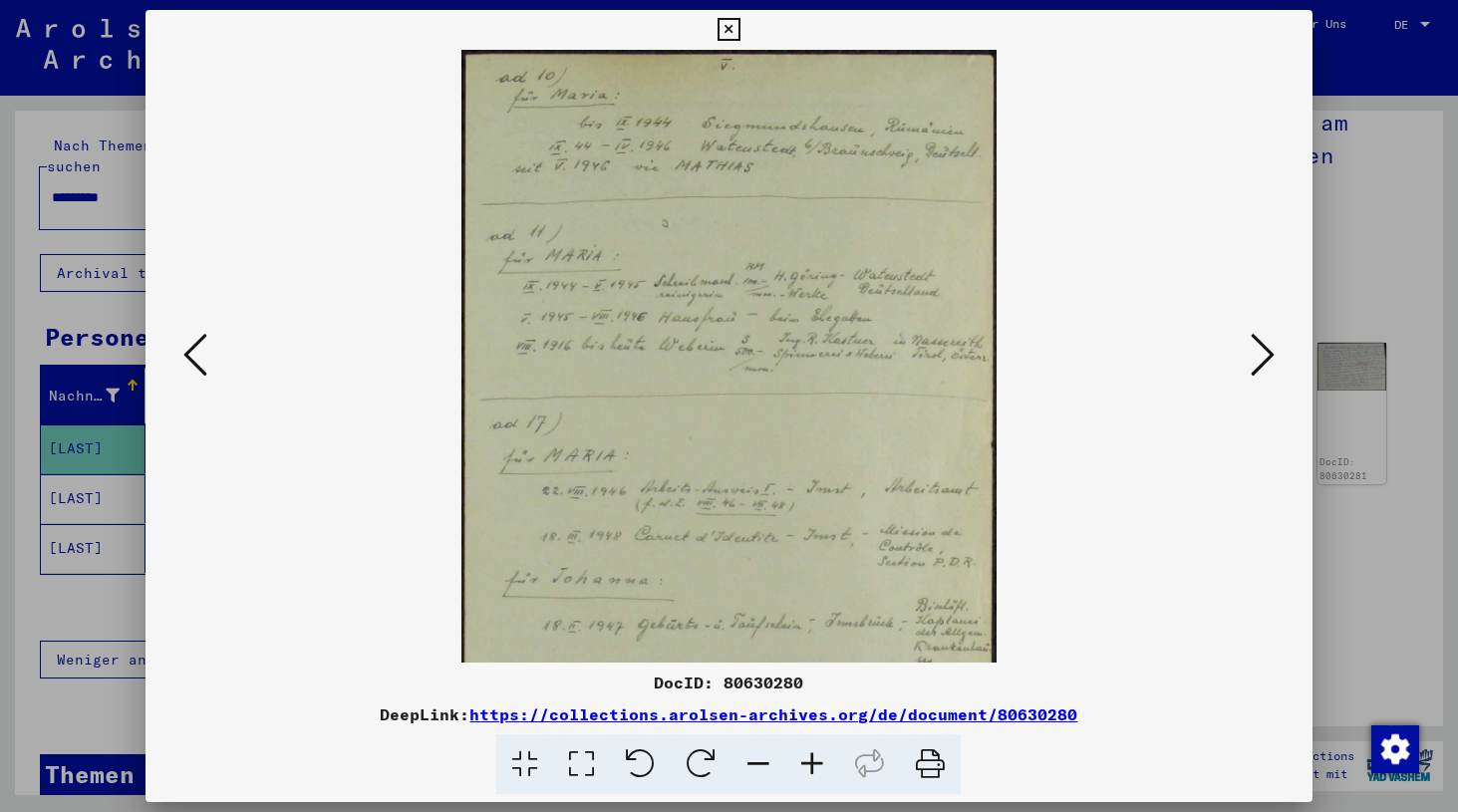 click at bounding box center (812, 764) 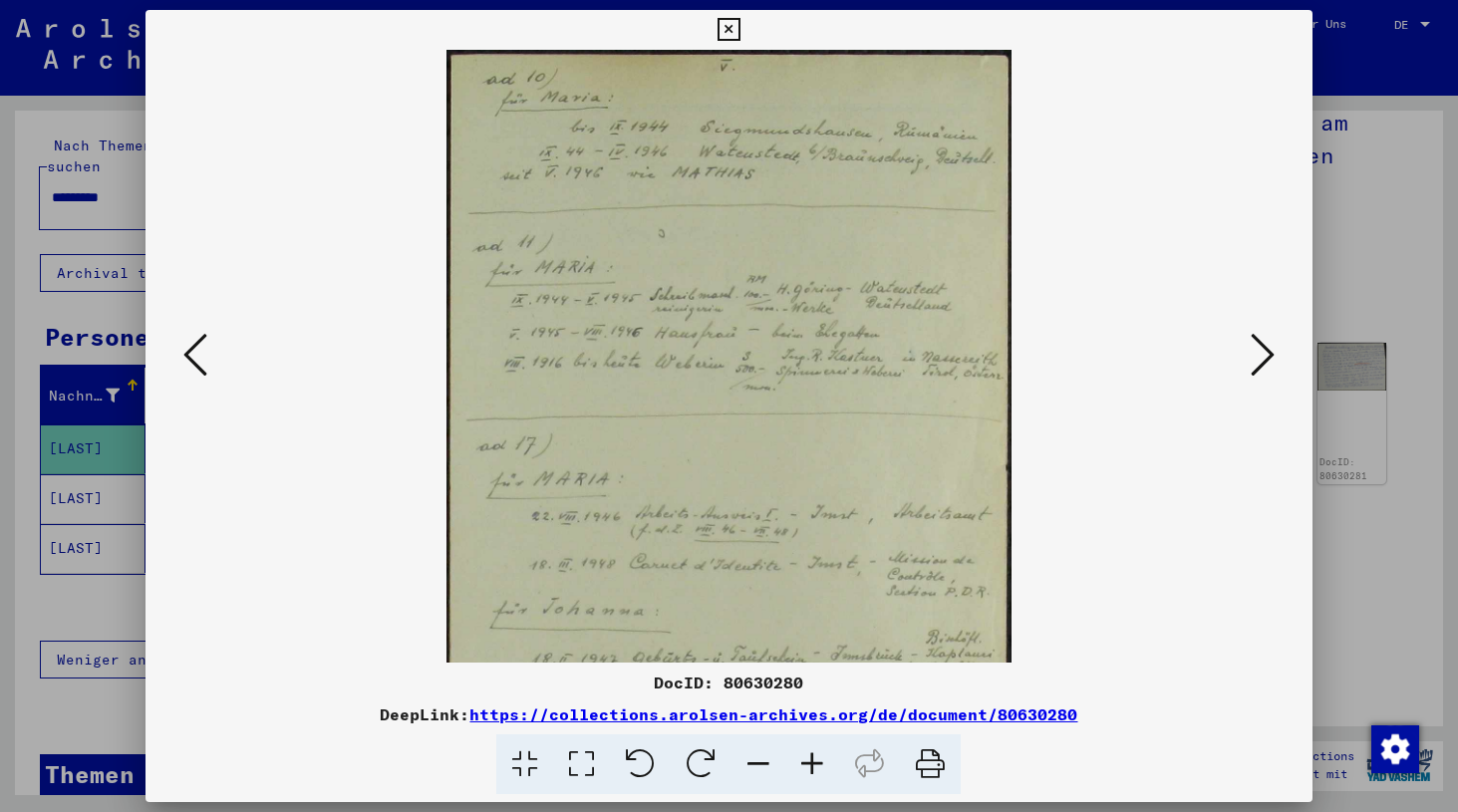 click at bounding box center (812, 764) 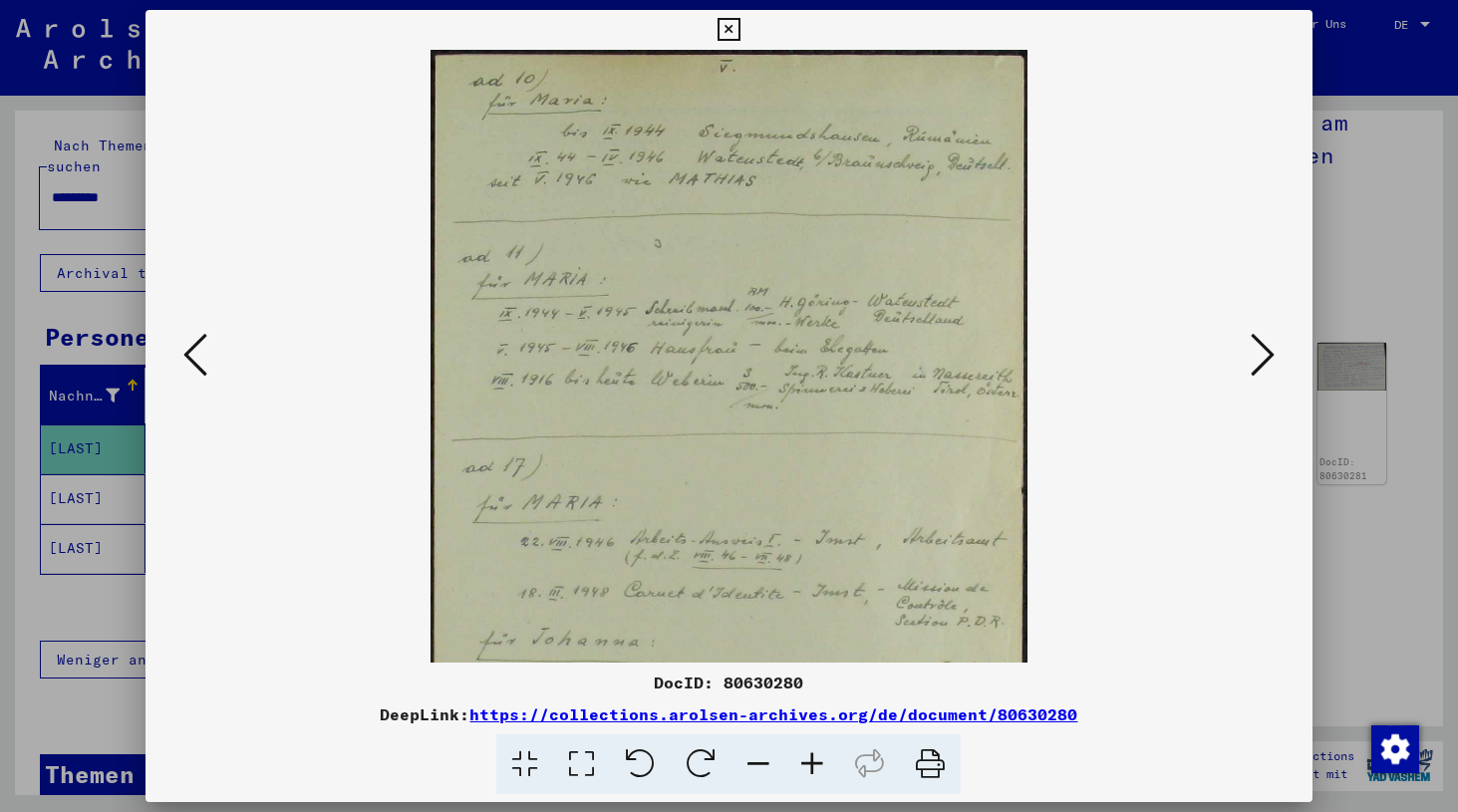 click at bounding box center (812, 764) 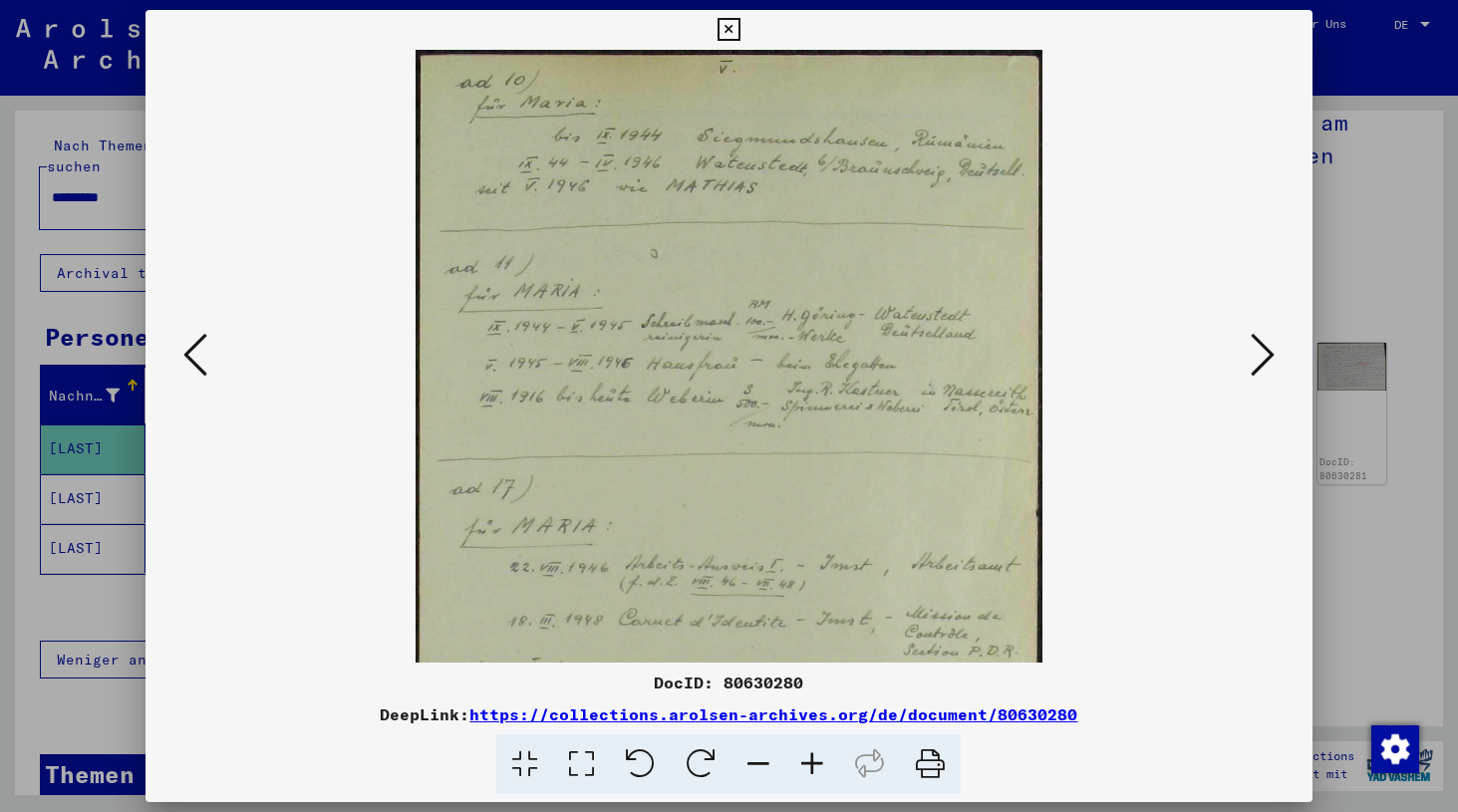 click at bounding box center [812, 764] 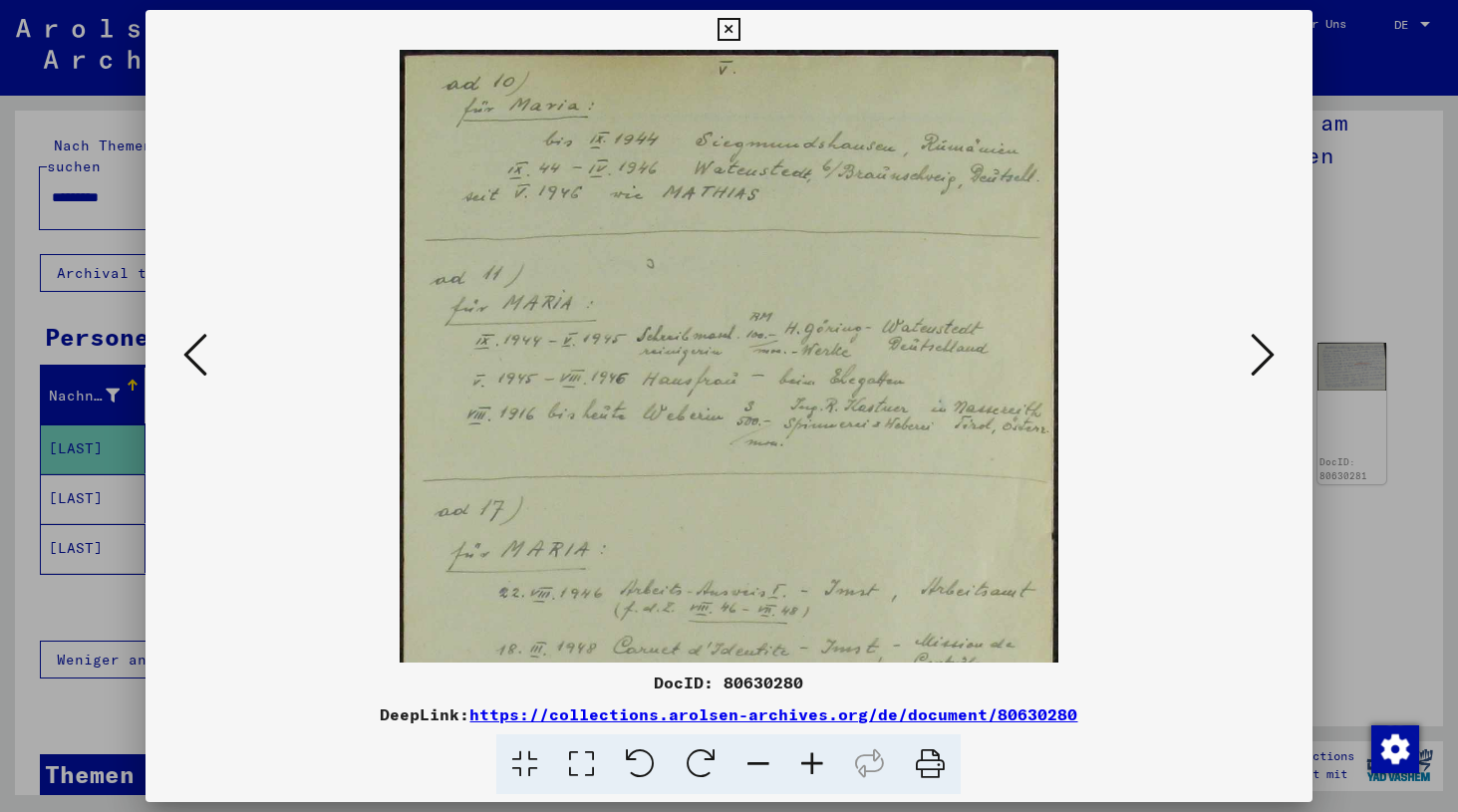 click at bounding box center (812, 764) 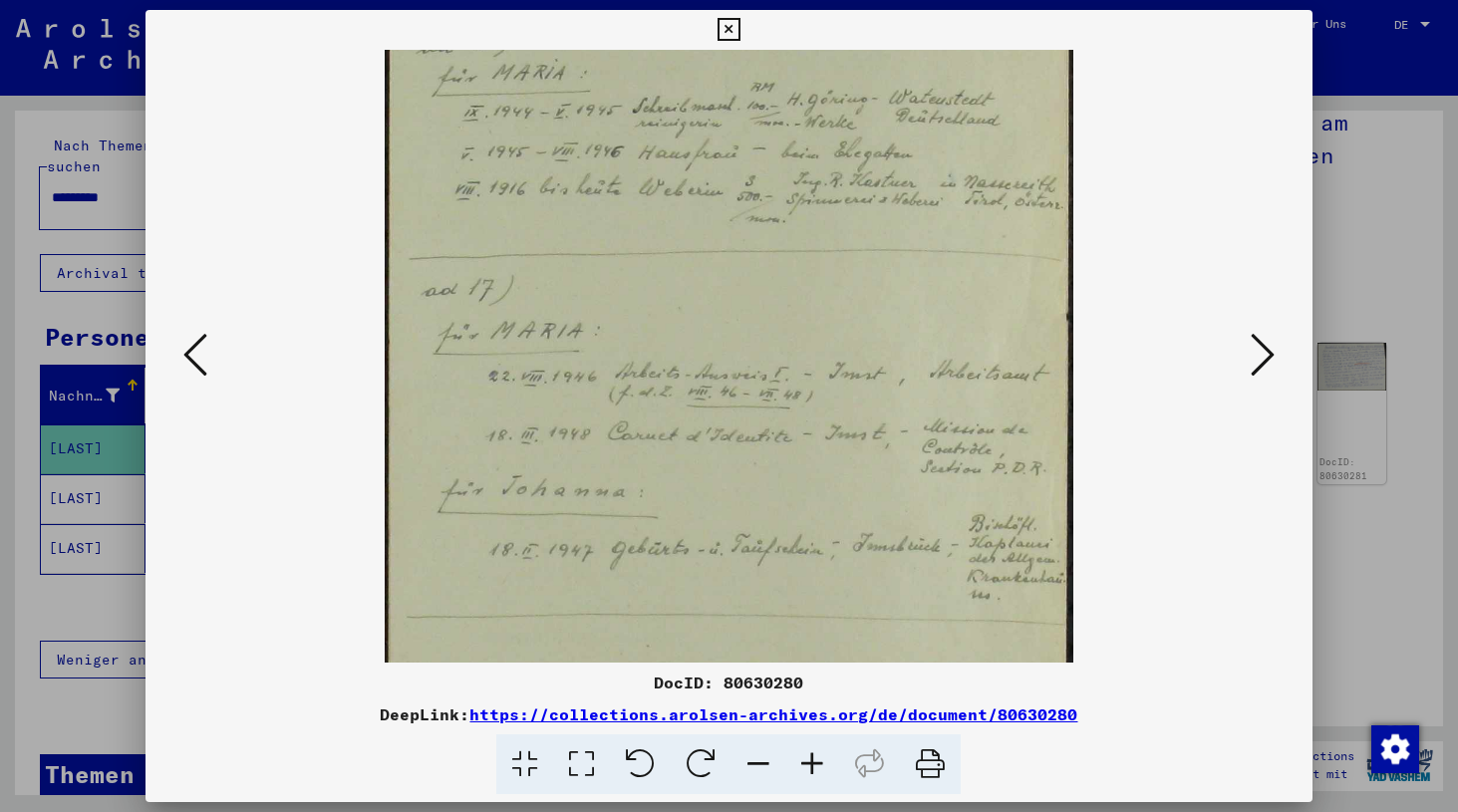 scroll, scrollTop: 287, scrollLeft: 0, axis: vertical 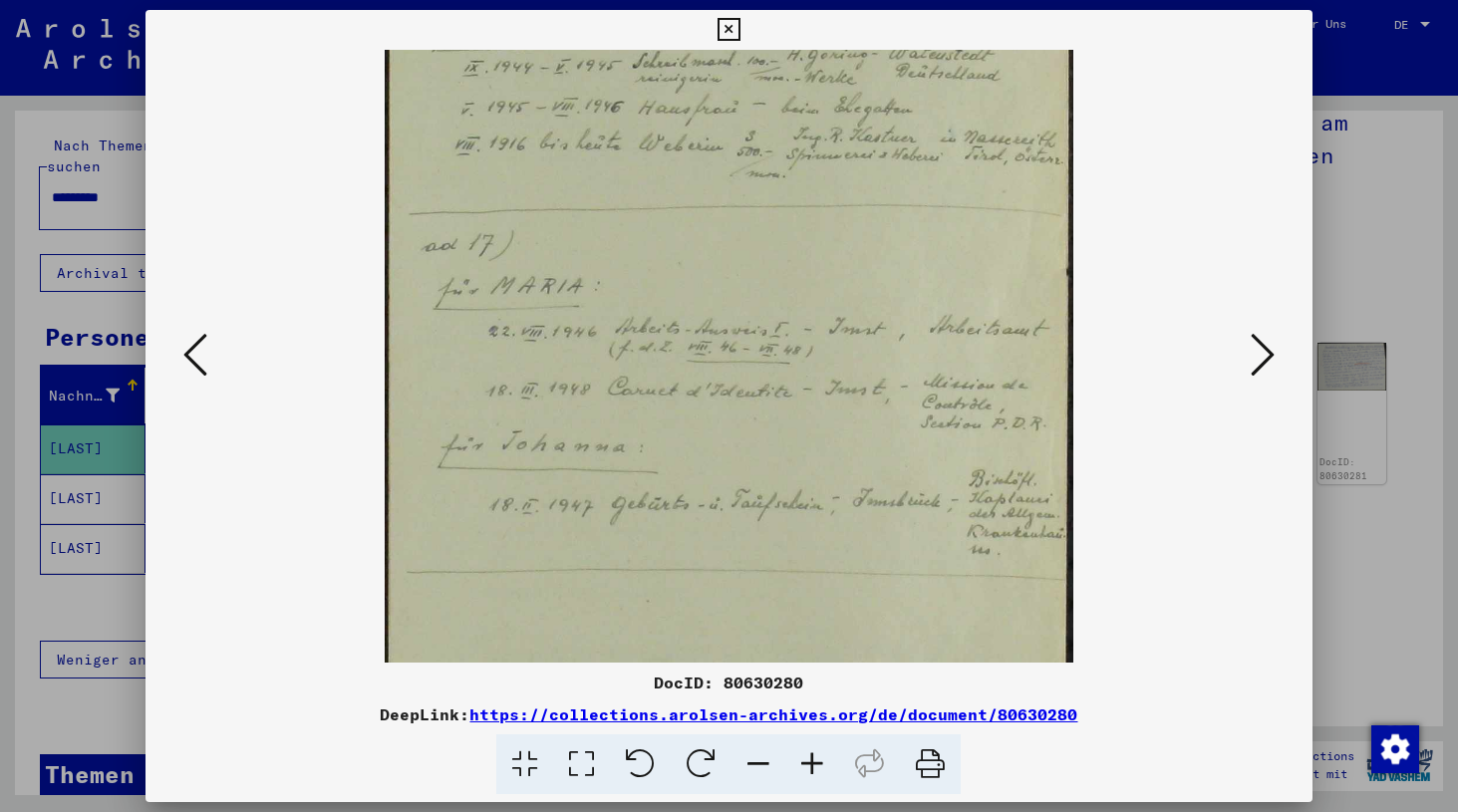 drag, startPoint x: 754, startPoint y: 473, endPoint x: 661, endPoint y: 186, distance: 301.6919 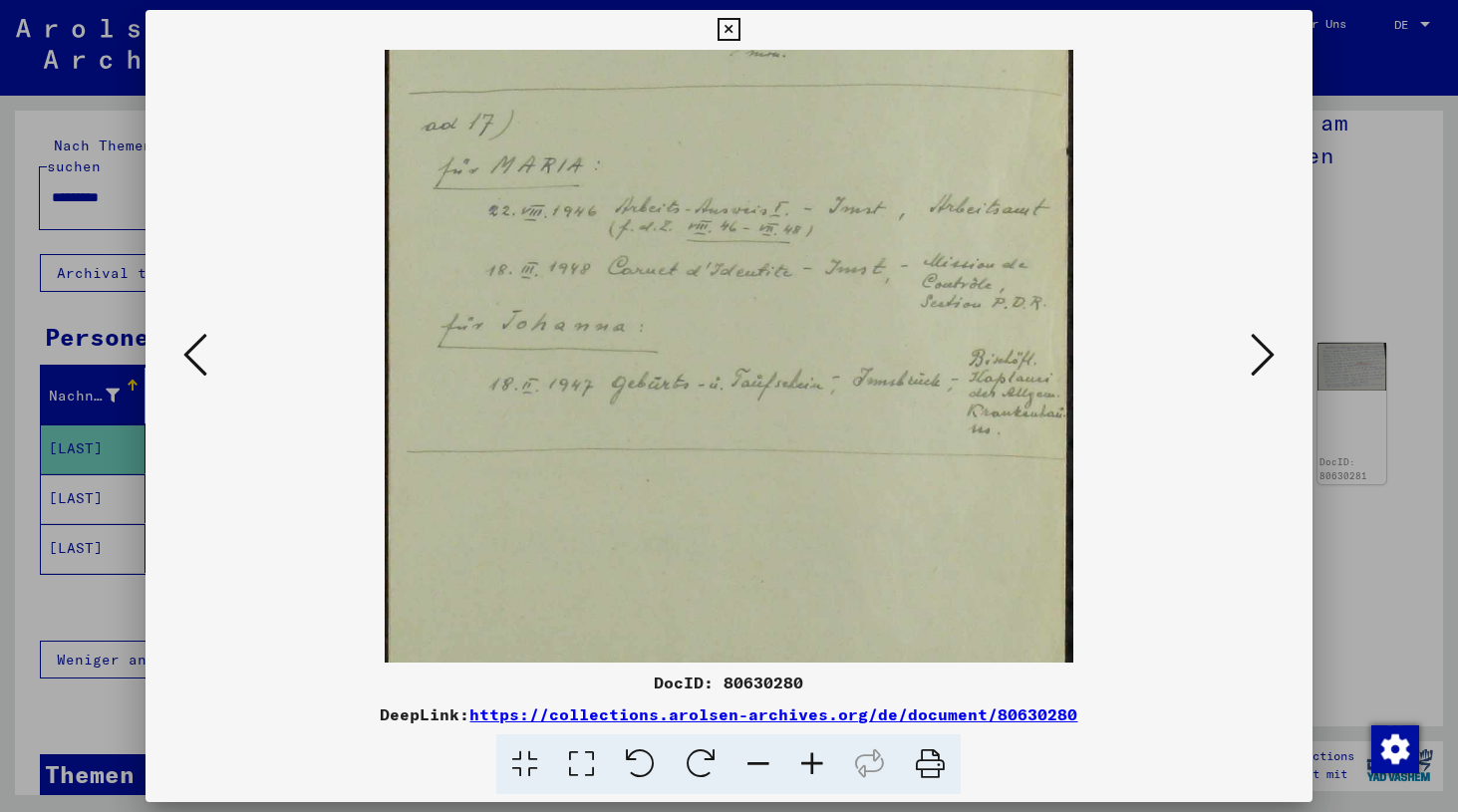 drag, startPoint x: 797, startPoint y: 310, endPoint x: 840, endPoint y: 182, distance: 135.02963 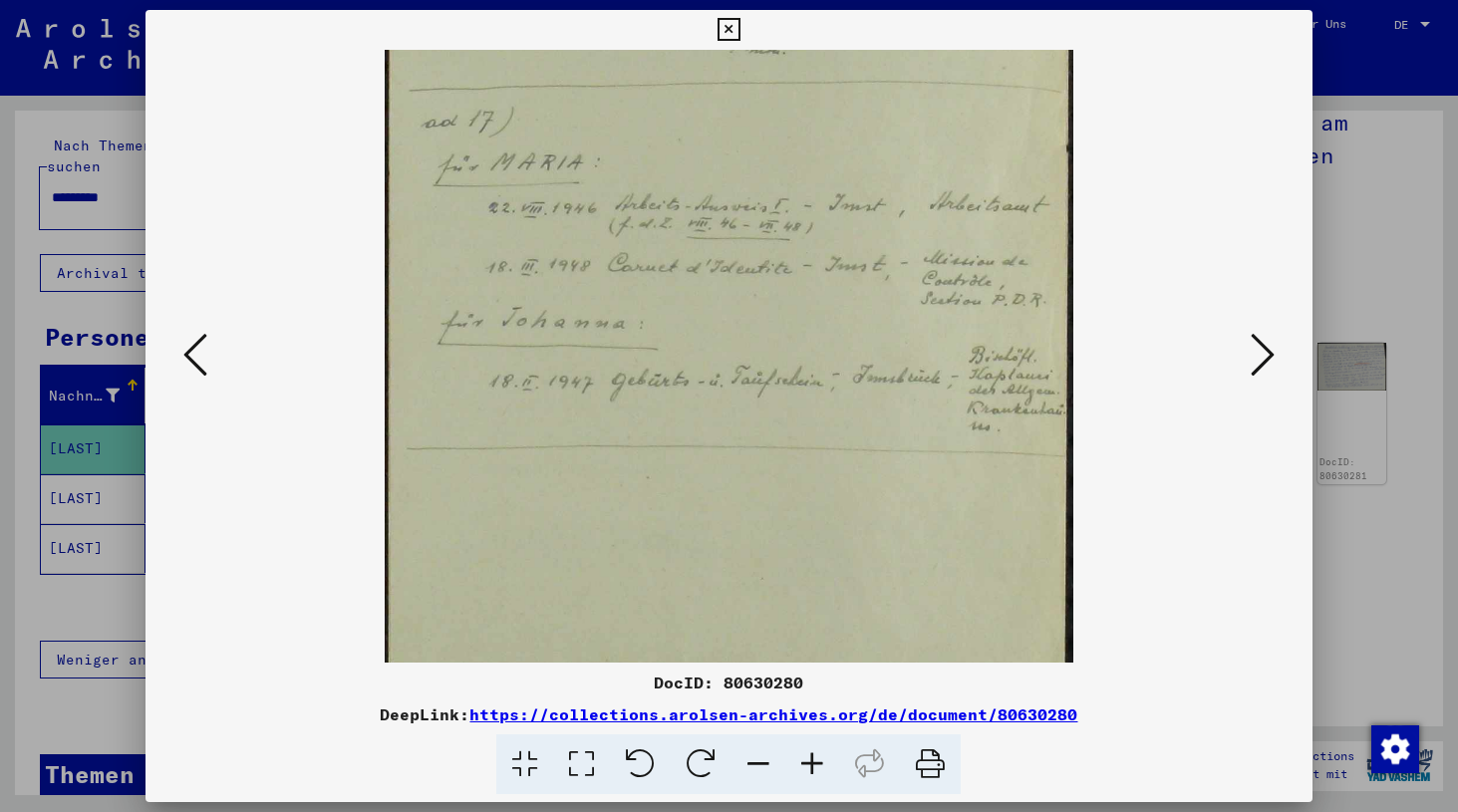 click at bounding box center [1263, 355] 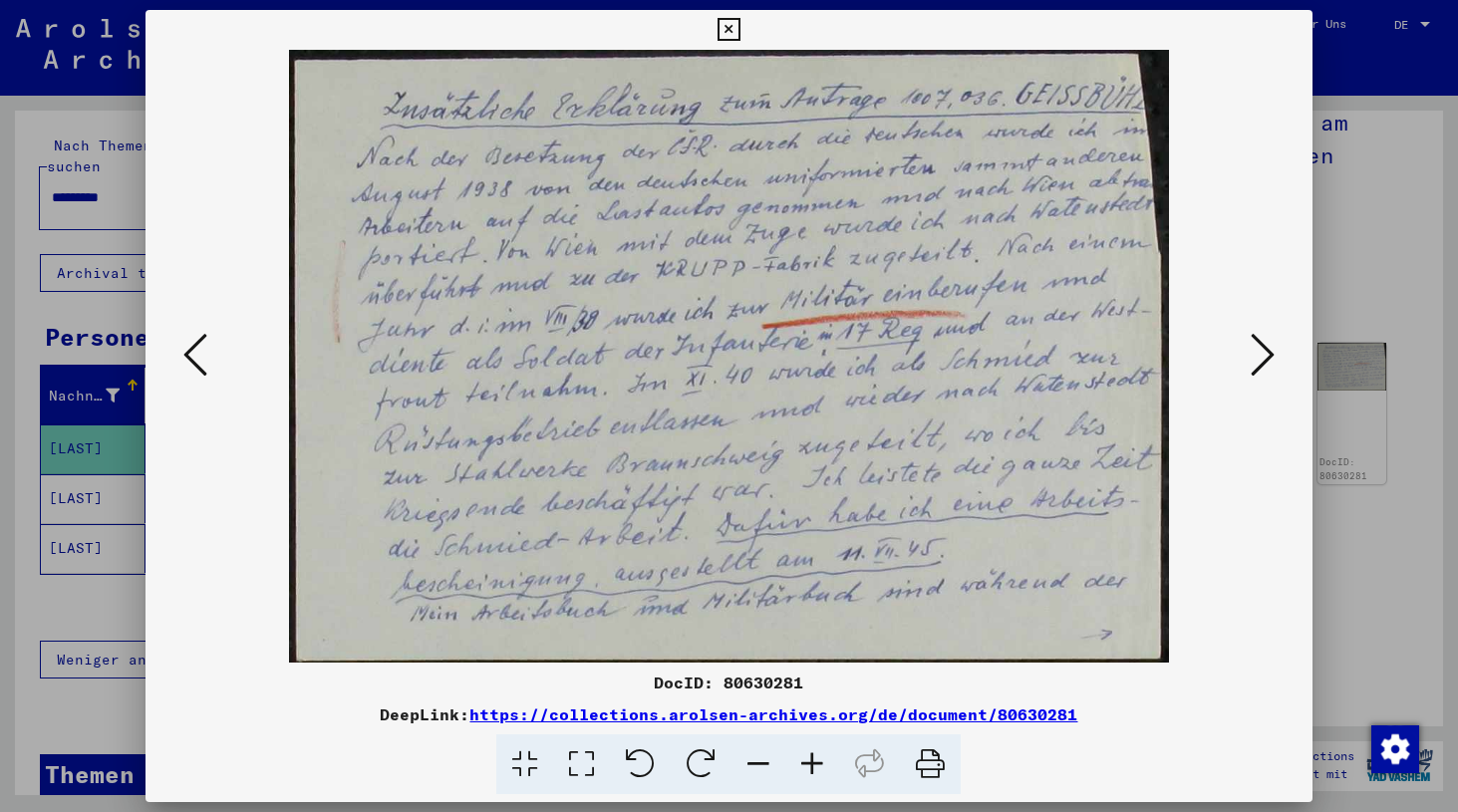 type 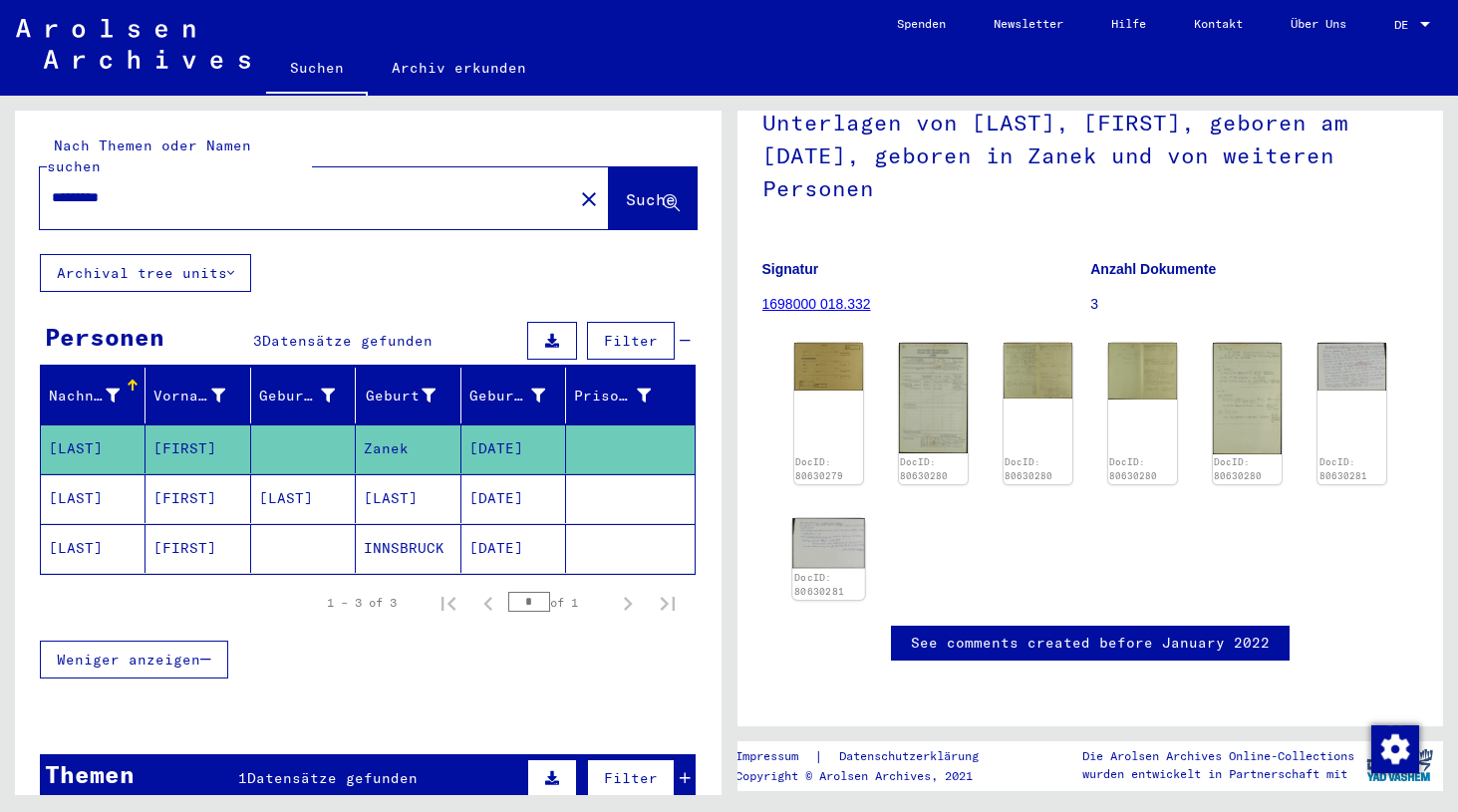 click 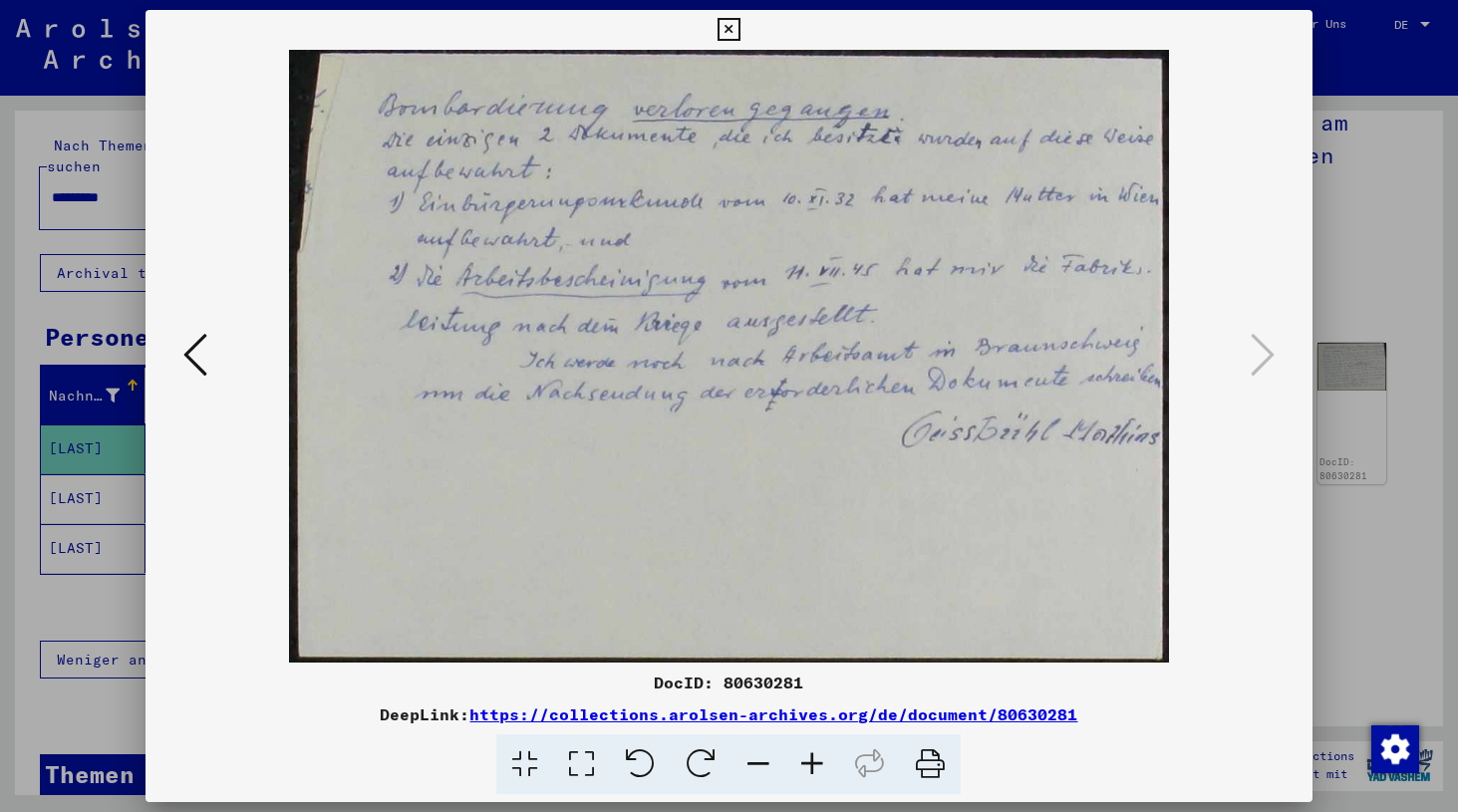 click at bounding box center (729, 356) 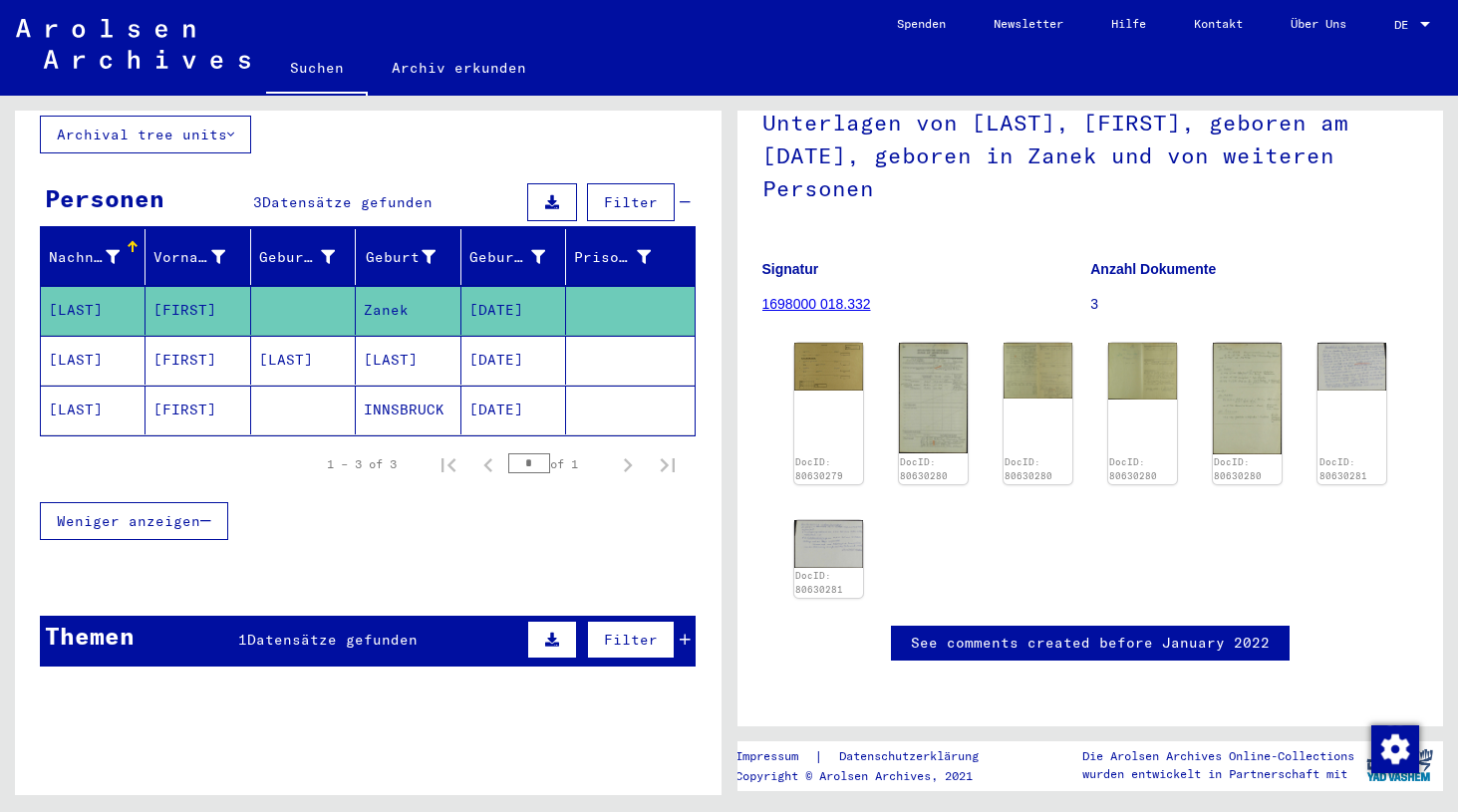 scroll, scrollTop: 160, scrollLeft: 0, axis: vertical 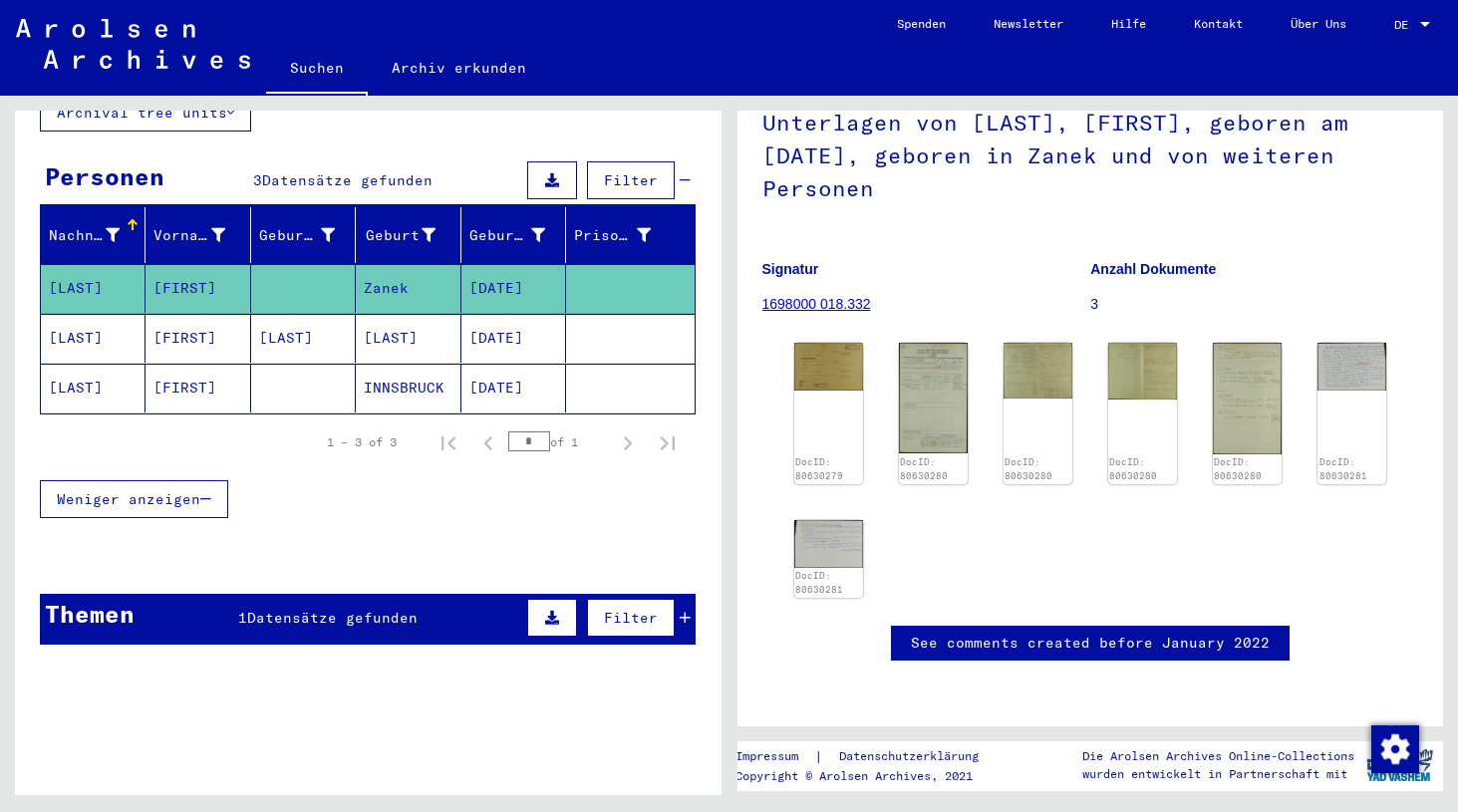 click on "[LAST]" at bounding box center (303, 388) 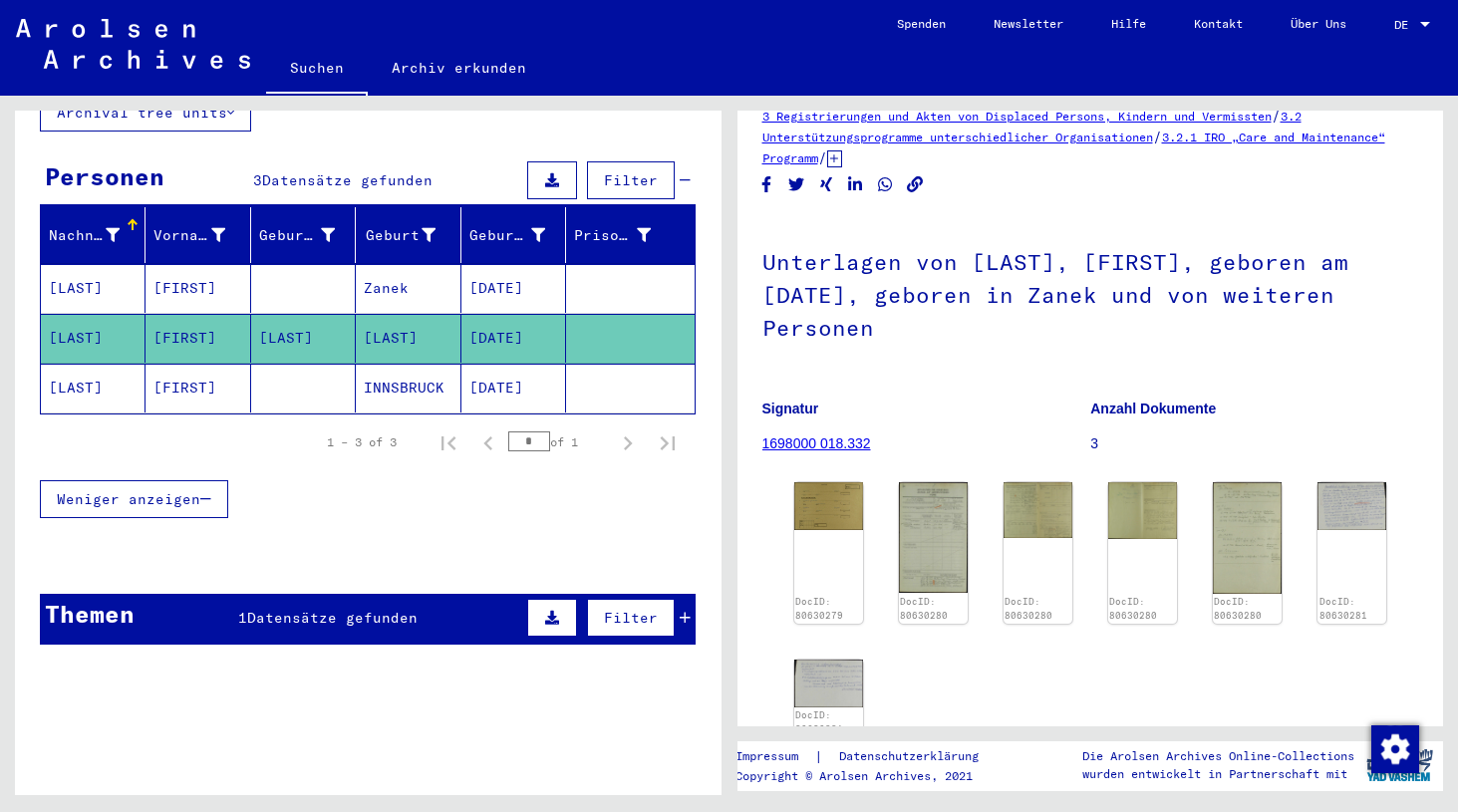 scroll, scrollTop: 0, scrollLeft: 0, axis: both 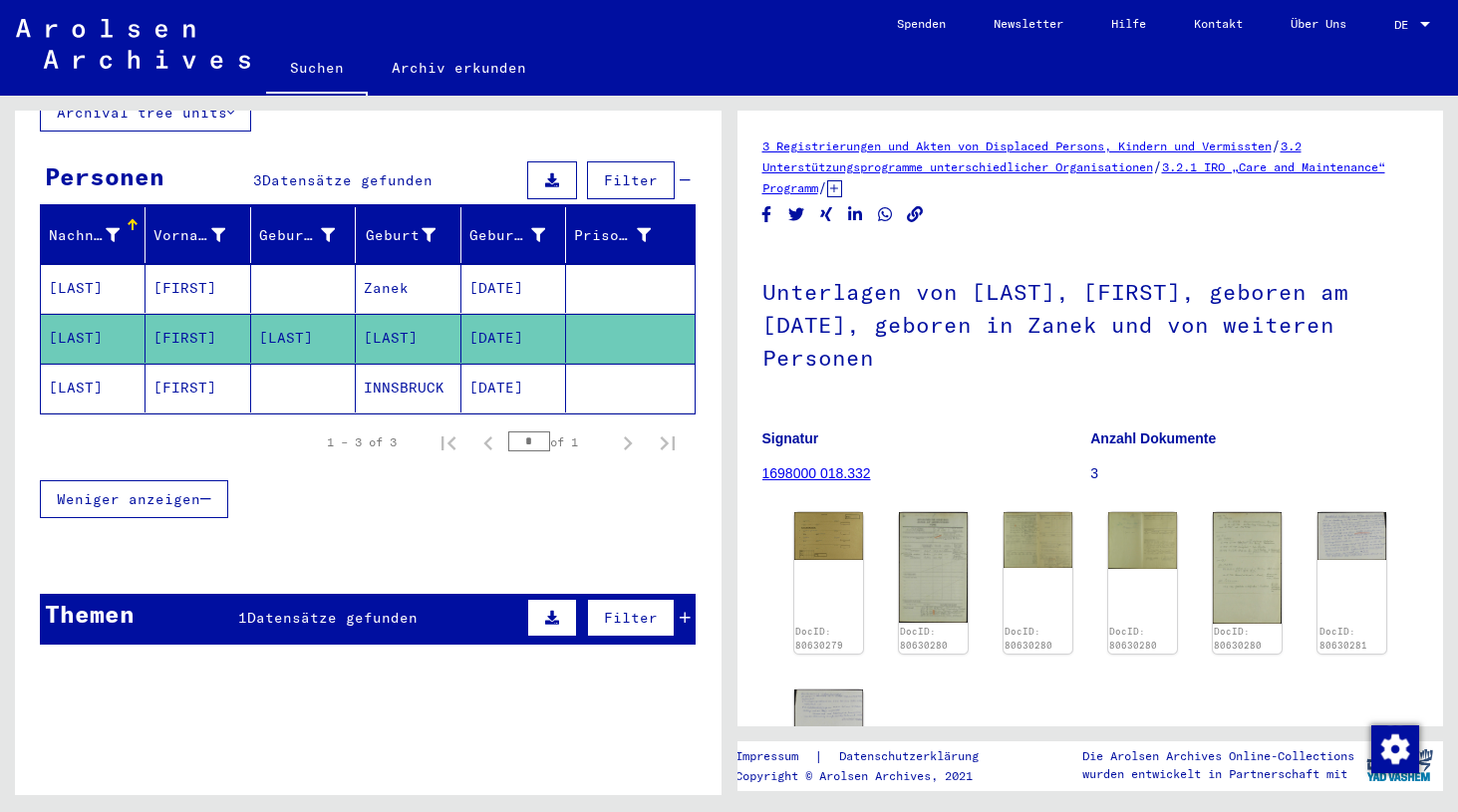 click 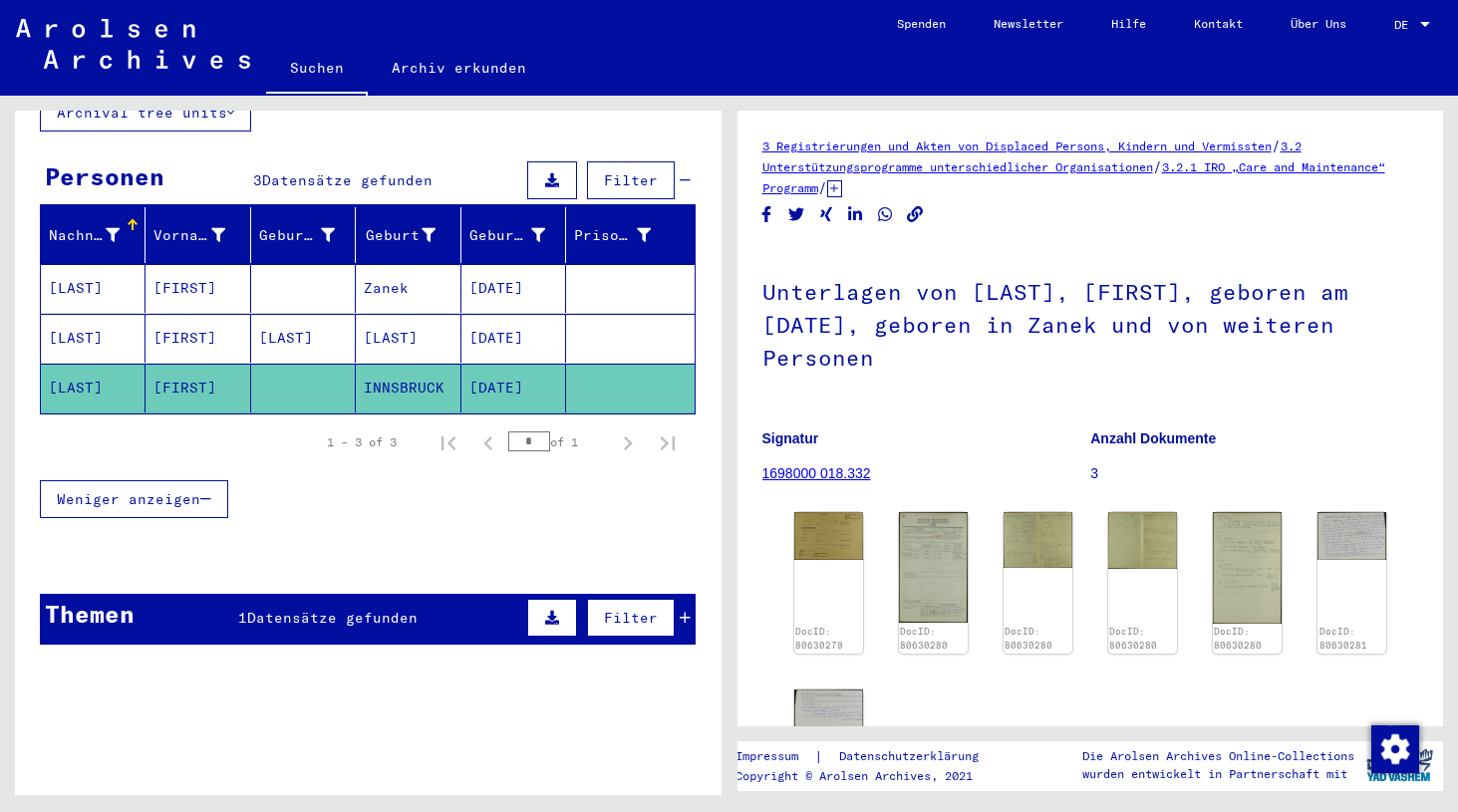 scroll, scrollTop: 0, scrollLeft: 0, axis: both 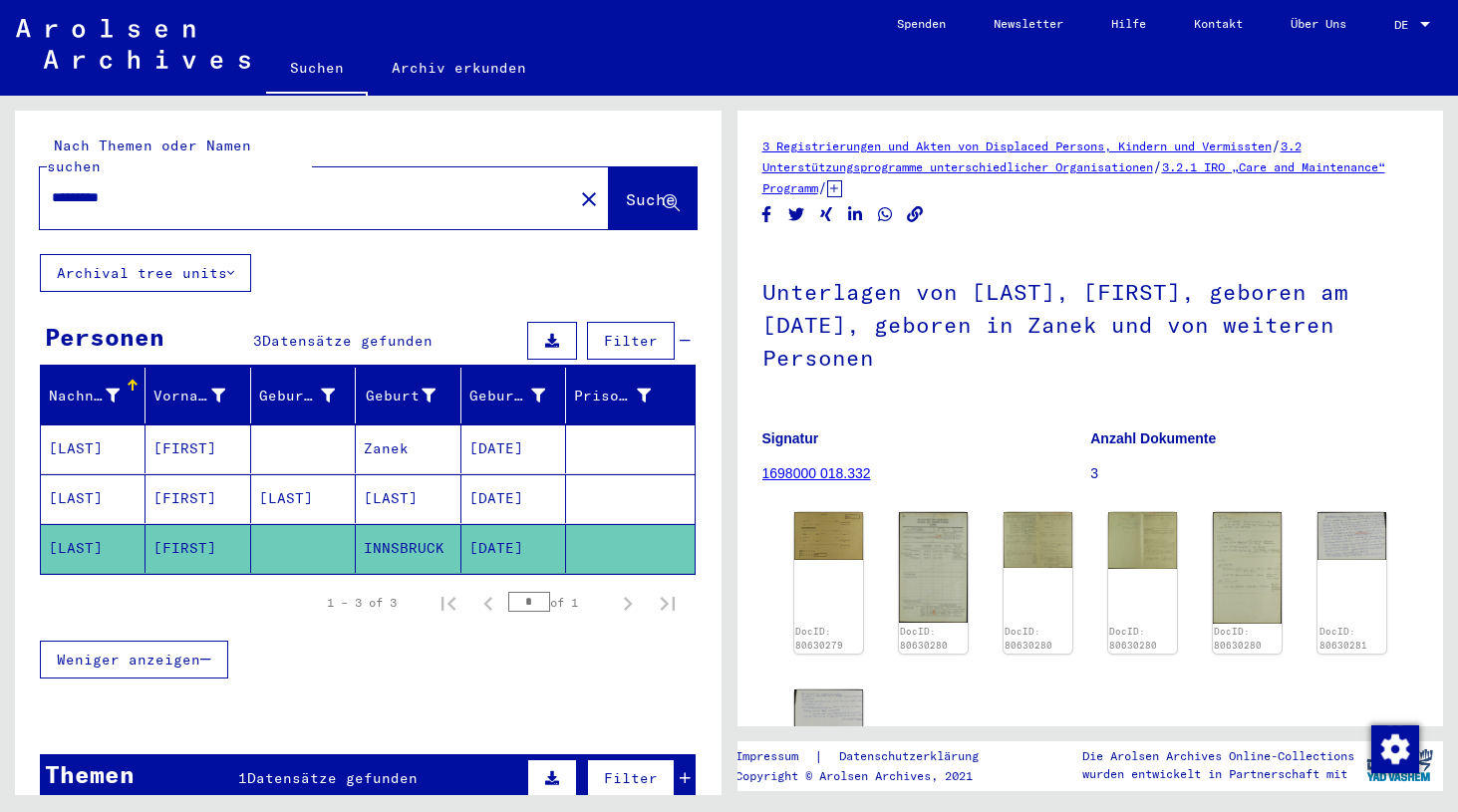 click on "*********" 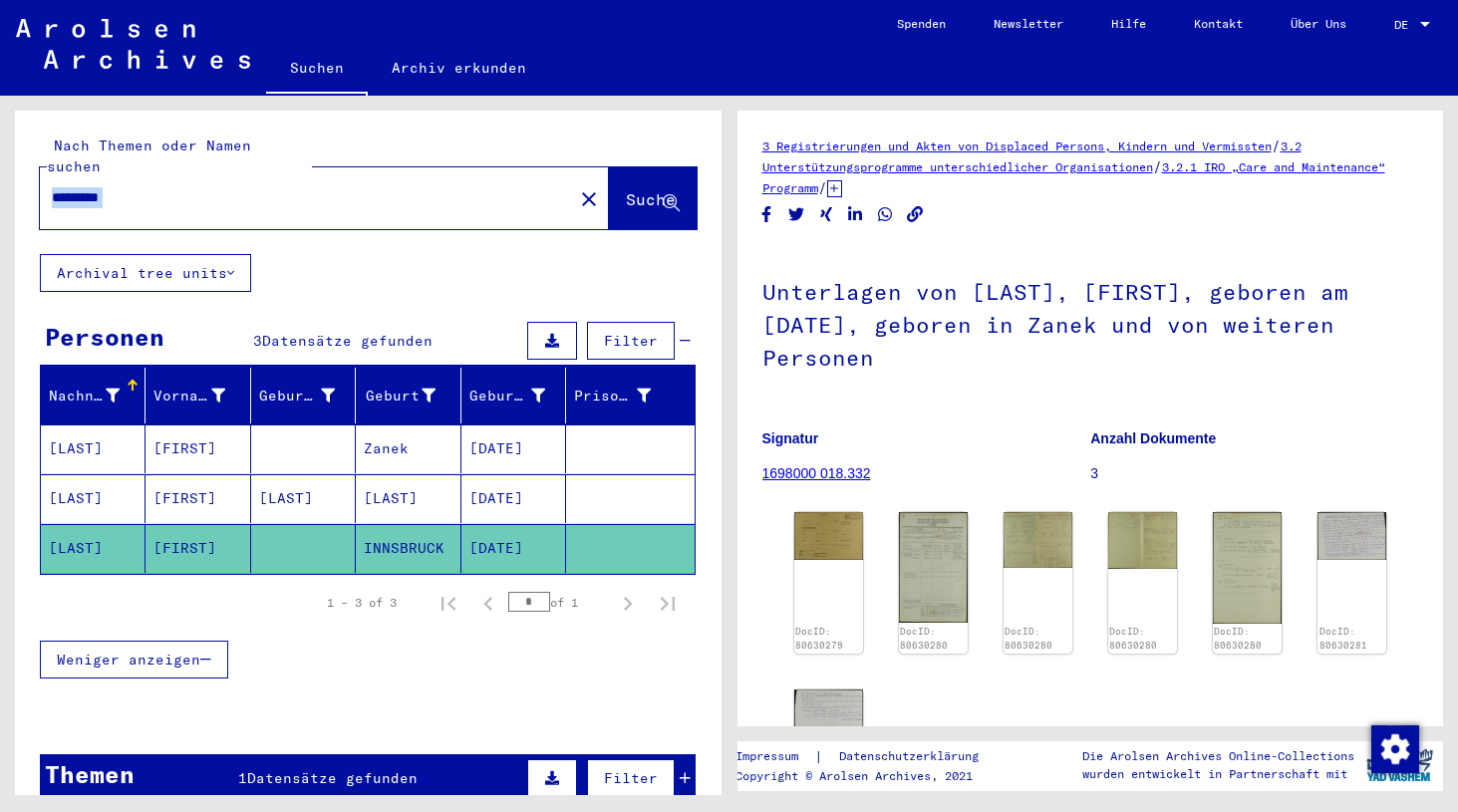 click on "*********" 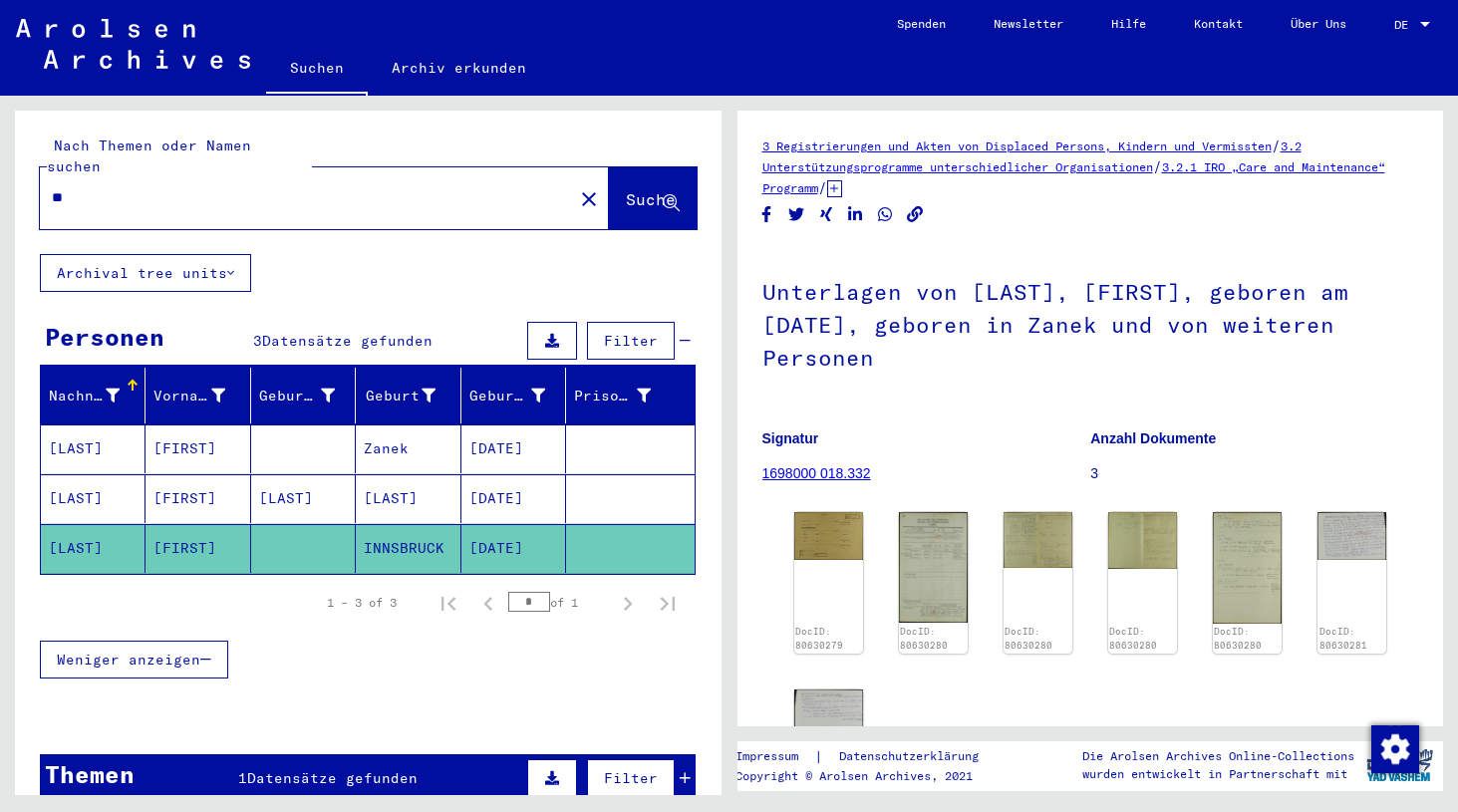 type on "*" 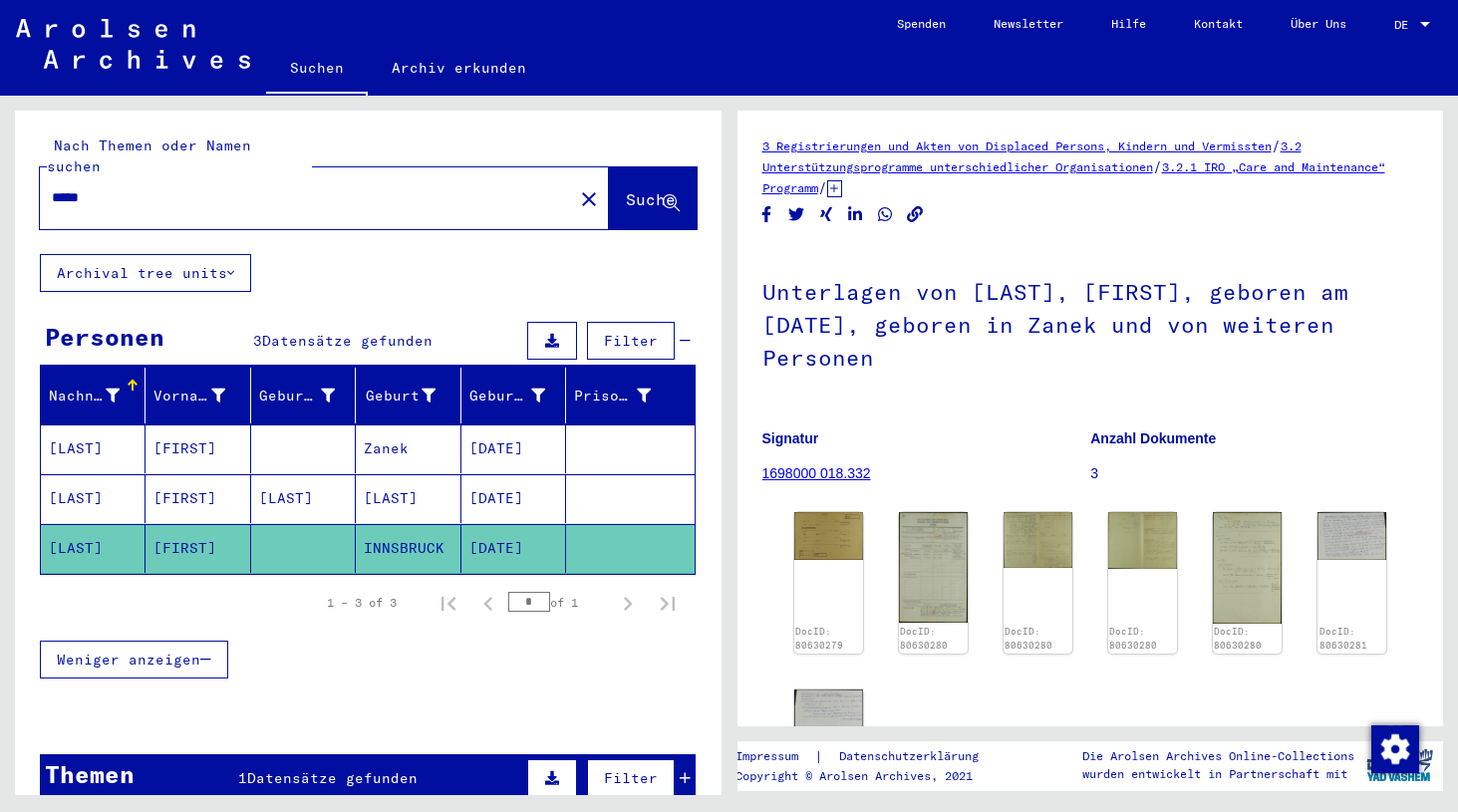 type on "*****" 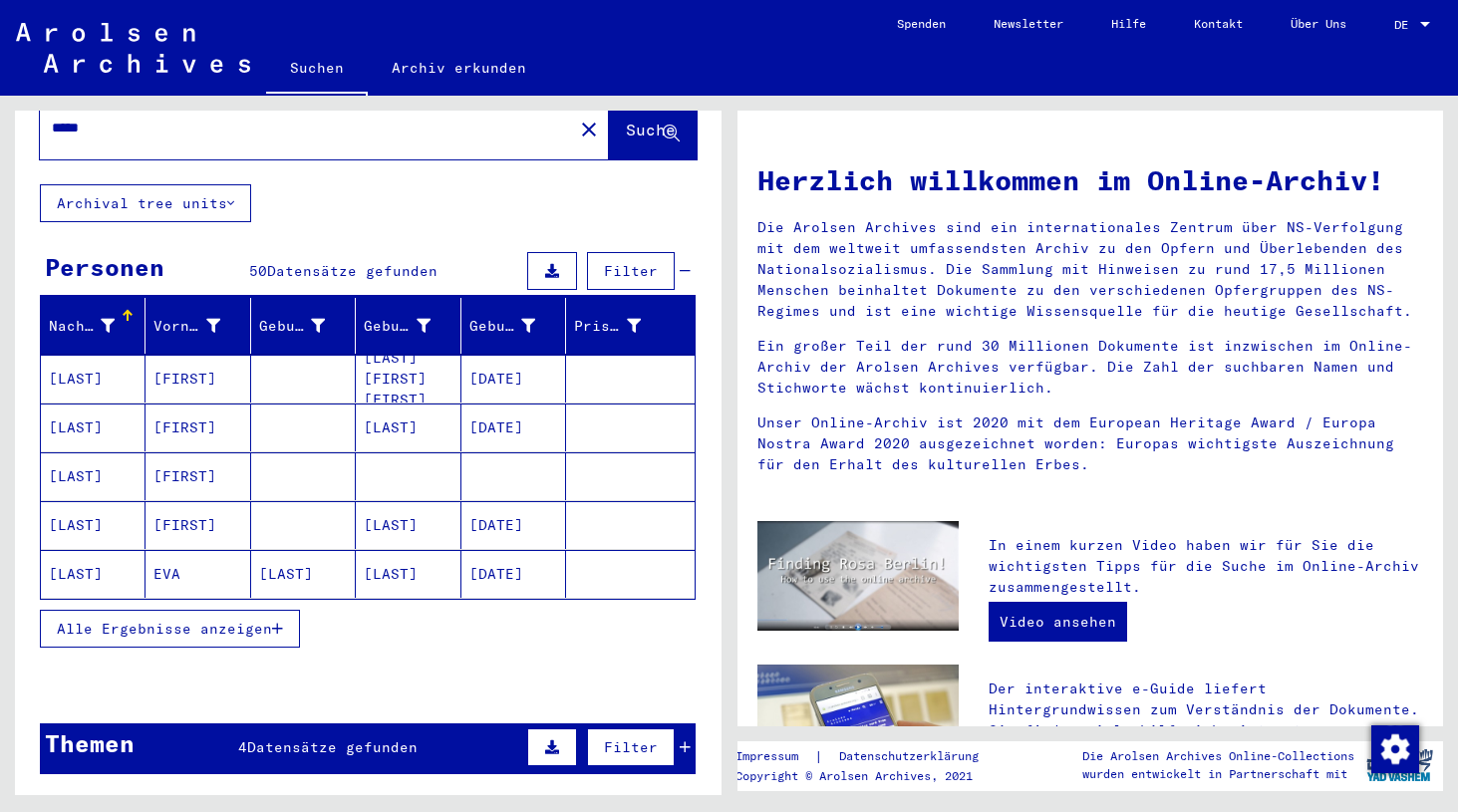 scroll, scrollTop: 100, scrollLeft: 0, axis: vertical 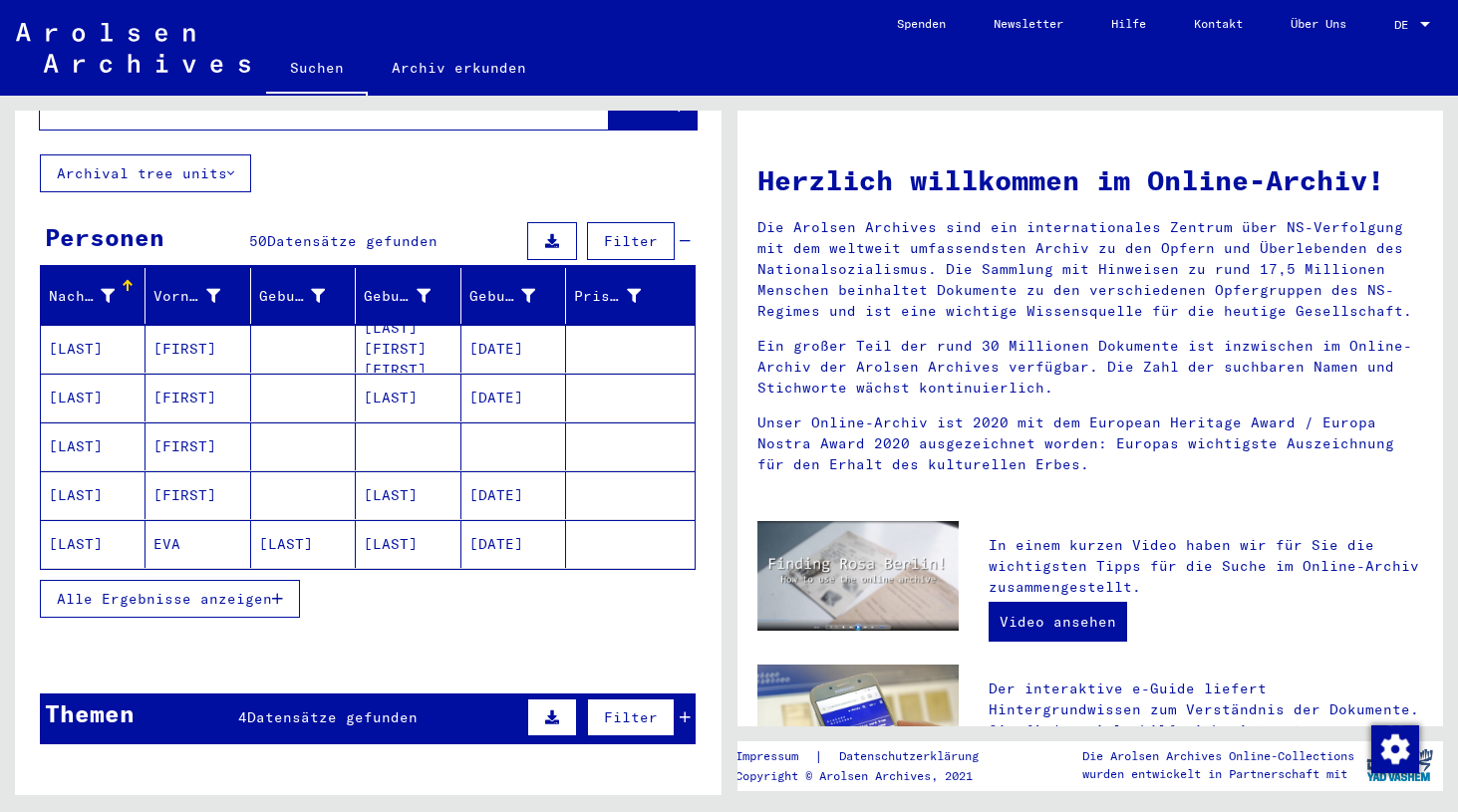 click on "[LAST]" at bounding box center [408, 544] 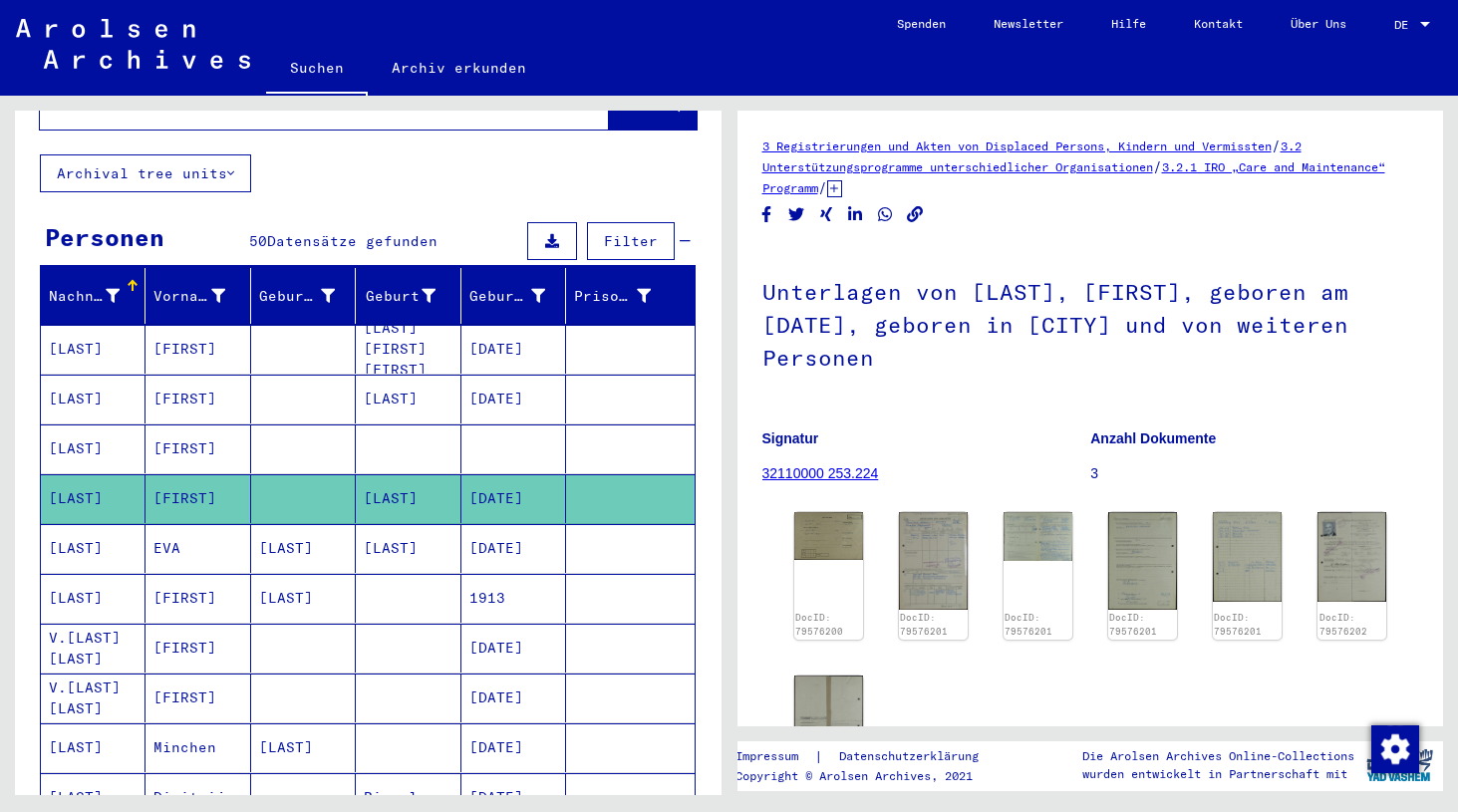 scroll, scrollTop: 0, scrollLeft: 0, axis: both 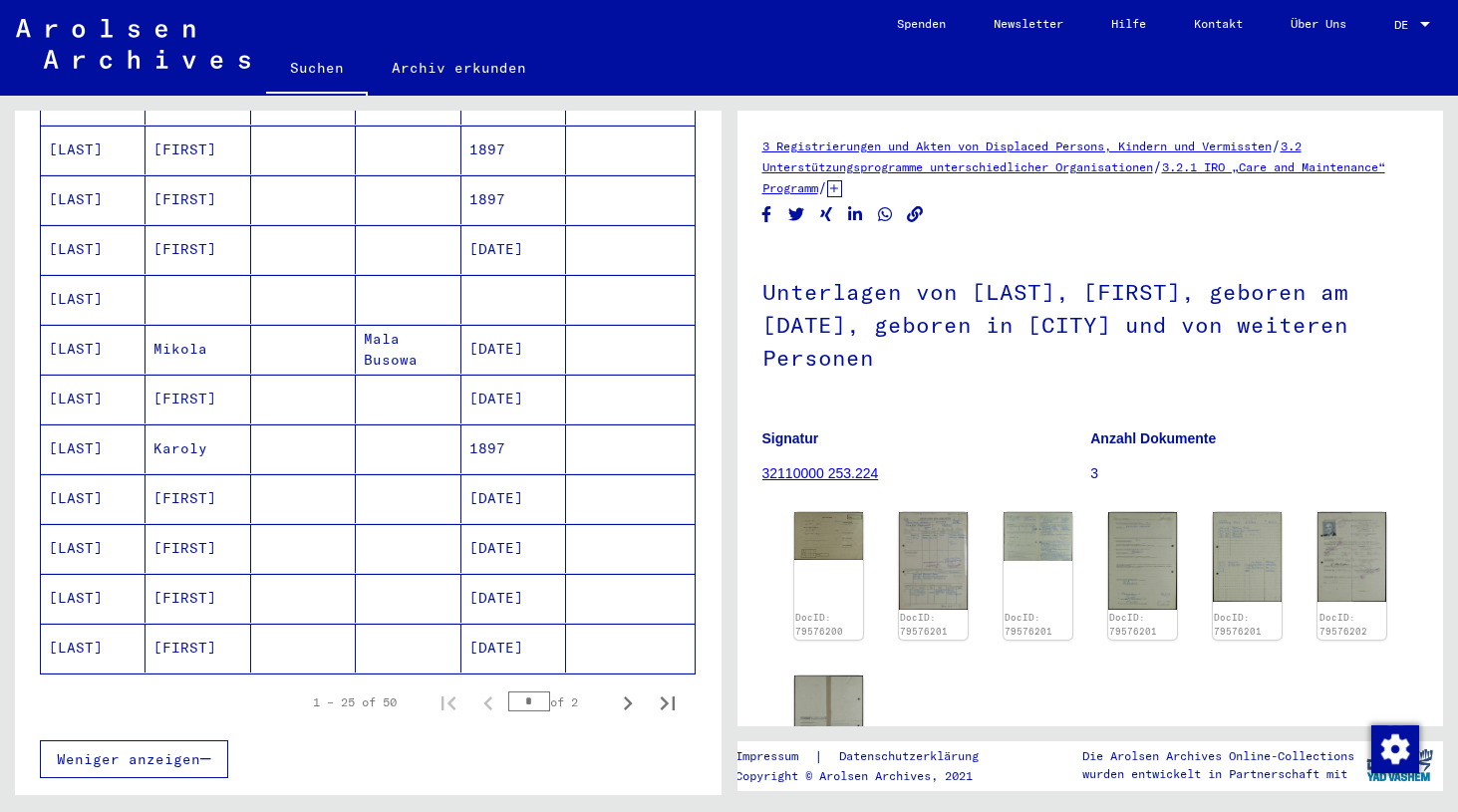 click at bounding box center (303, 548) 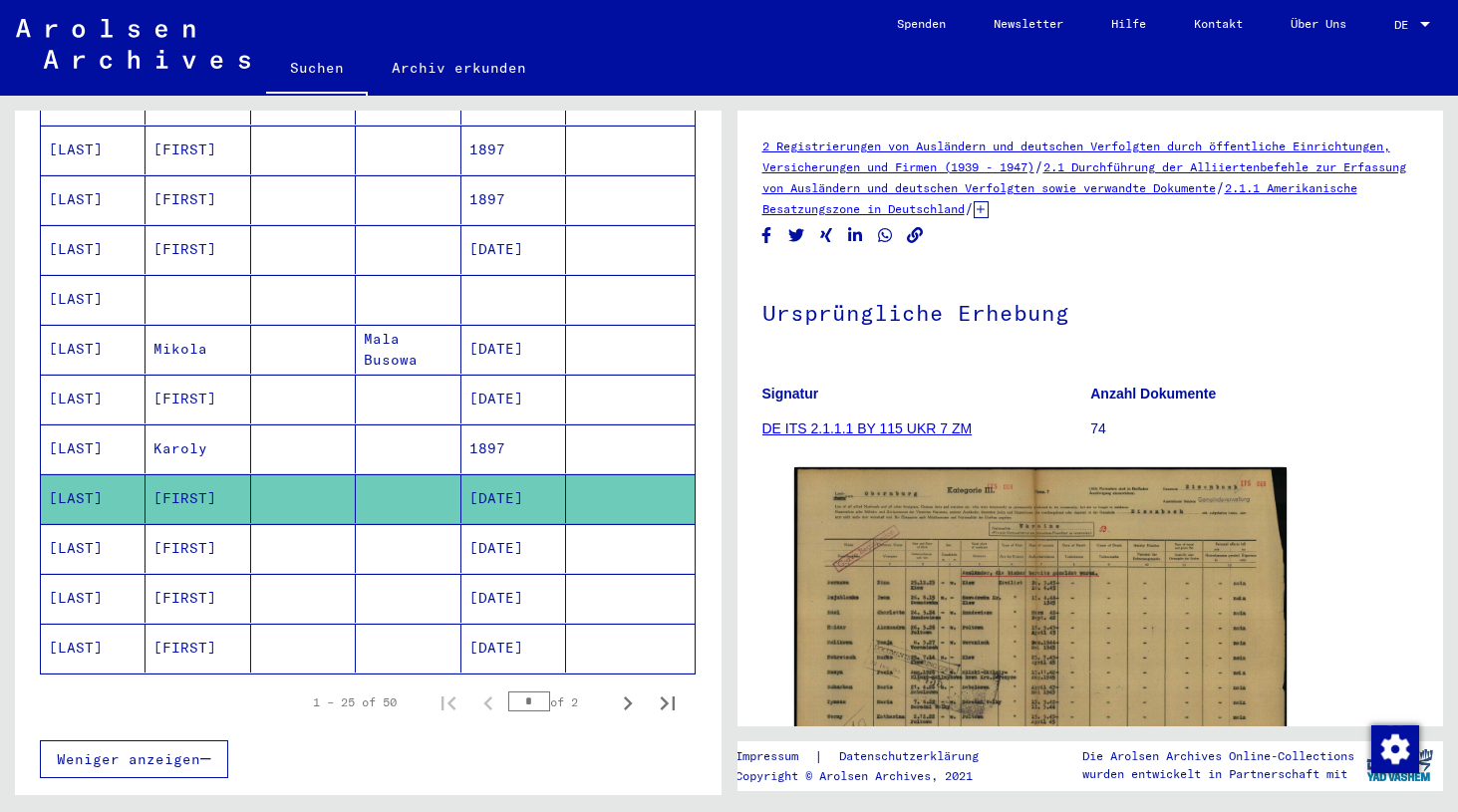 scroll, scrollTop: 0, scrollLeft: 0, axis: both 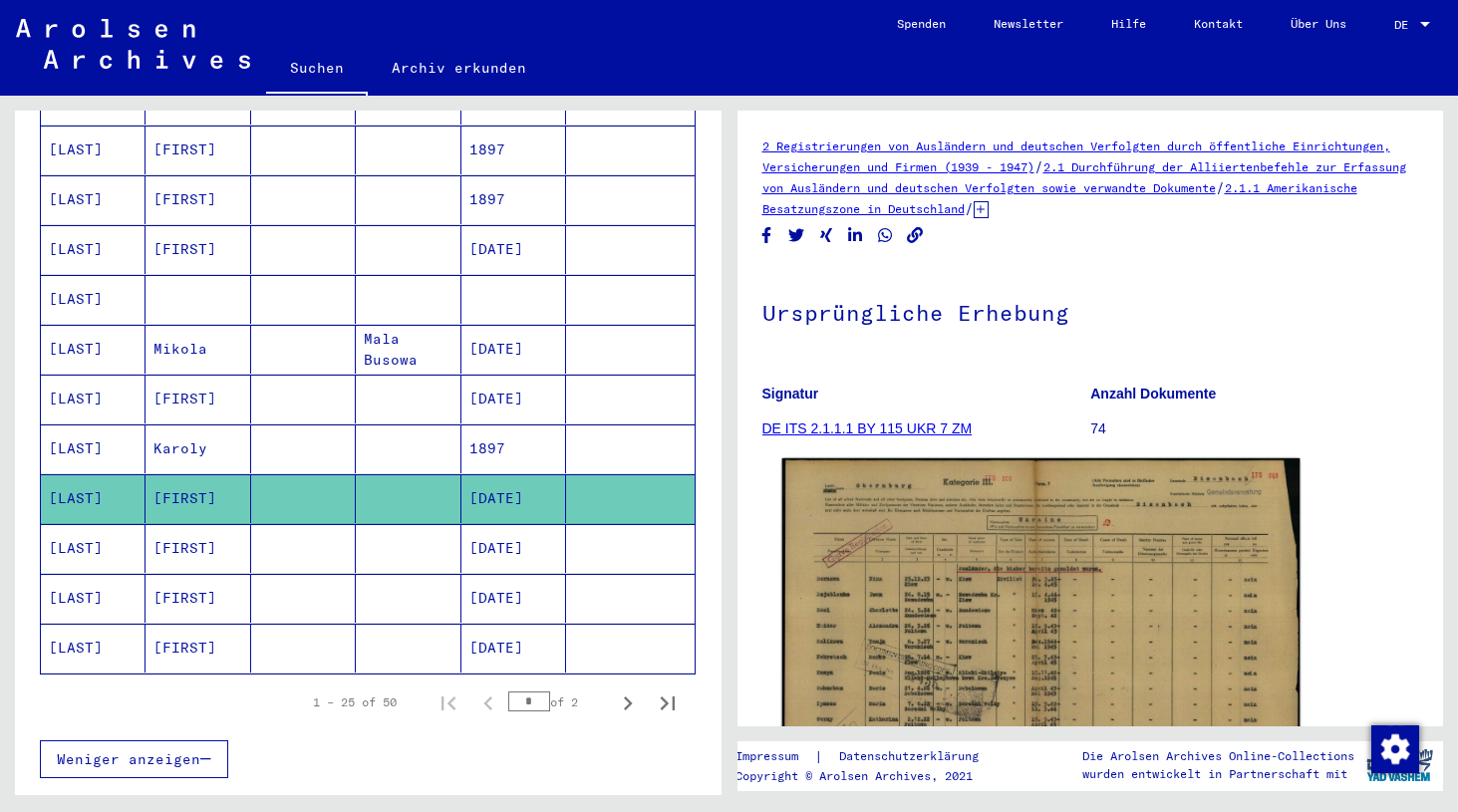 click 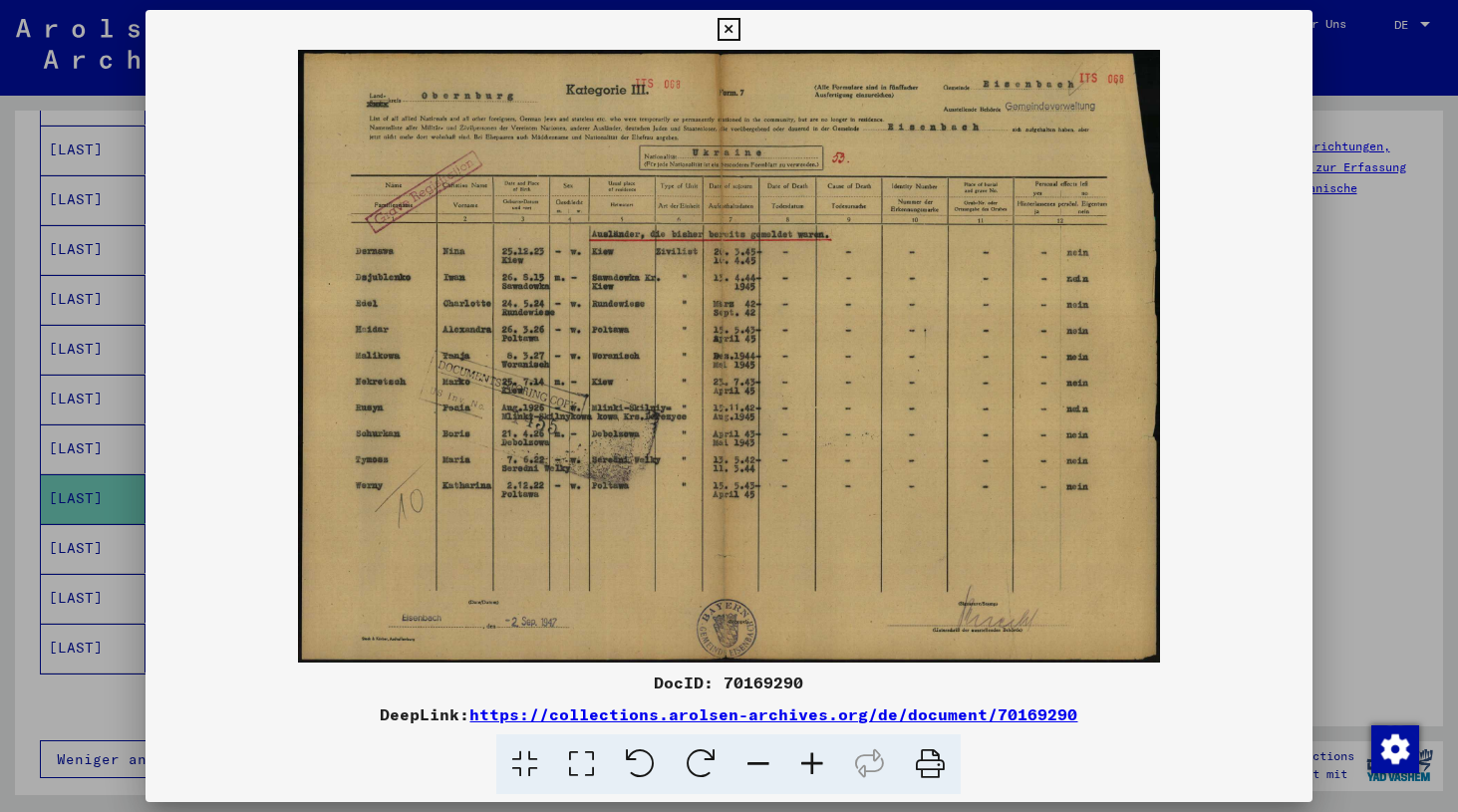 click at bounding box center (729, 406) 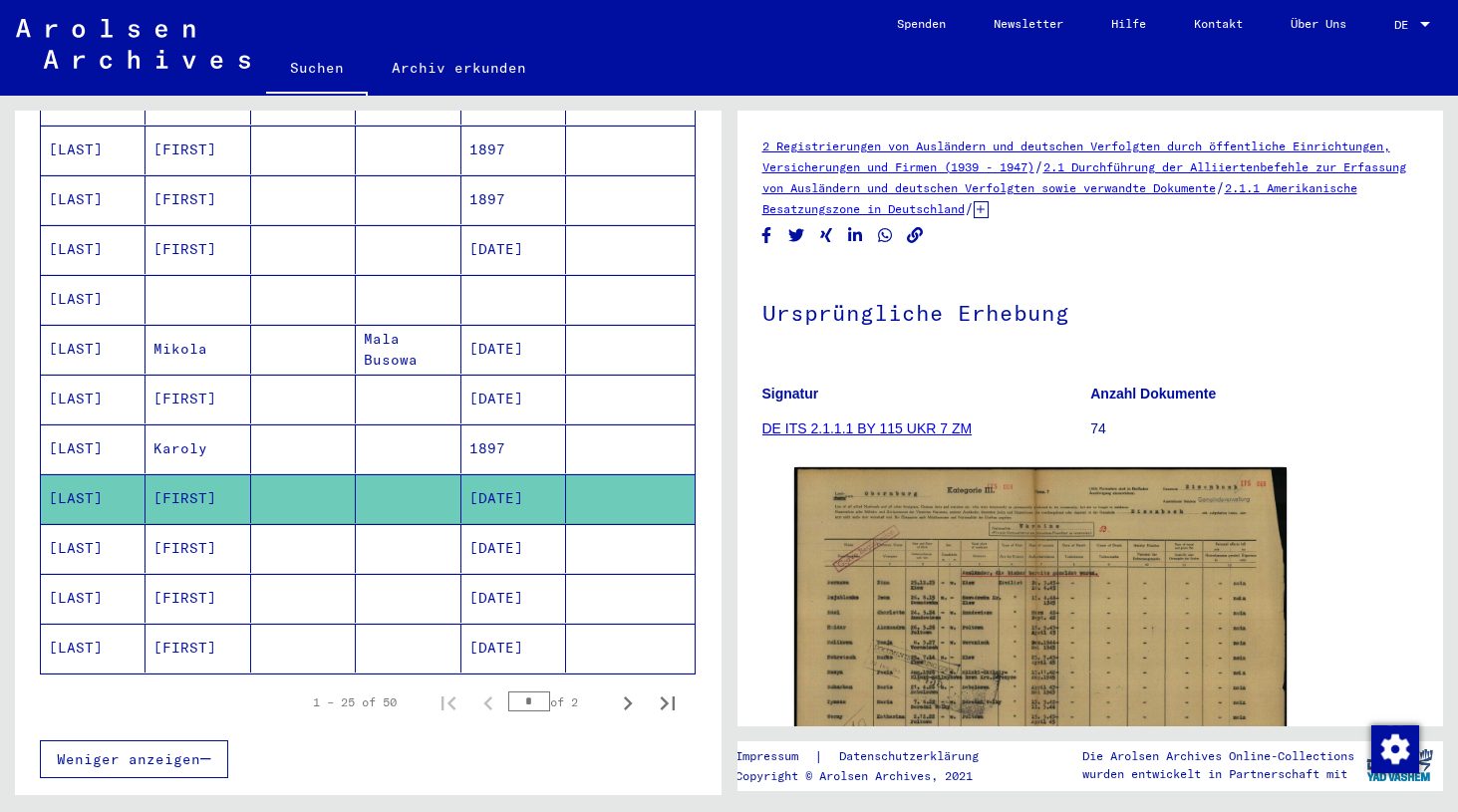 scroll, scrollTop: 1196, scrollLeft: 0, axis: vertical 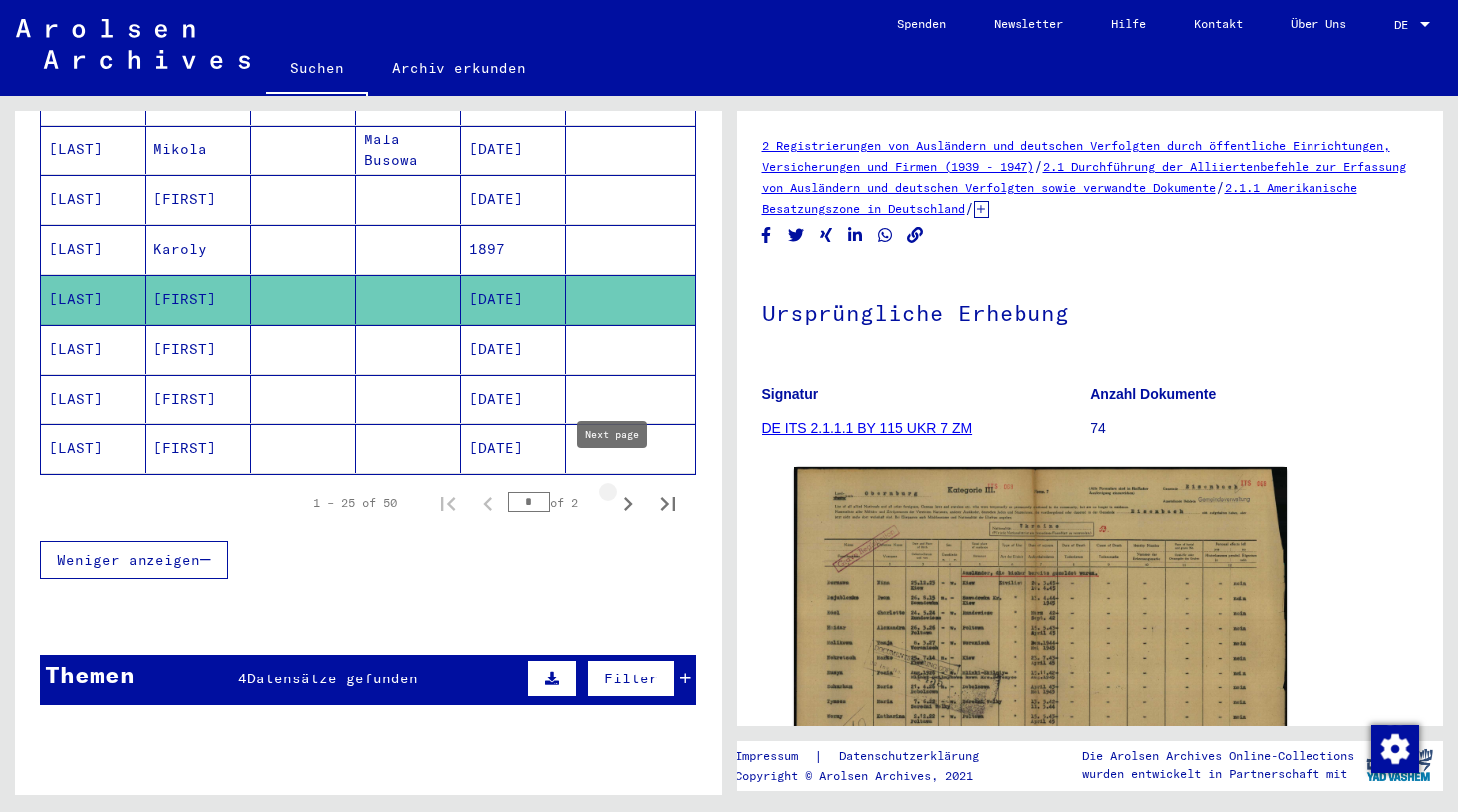 click 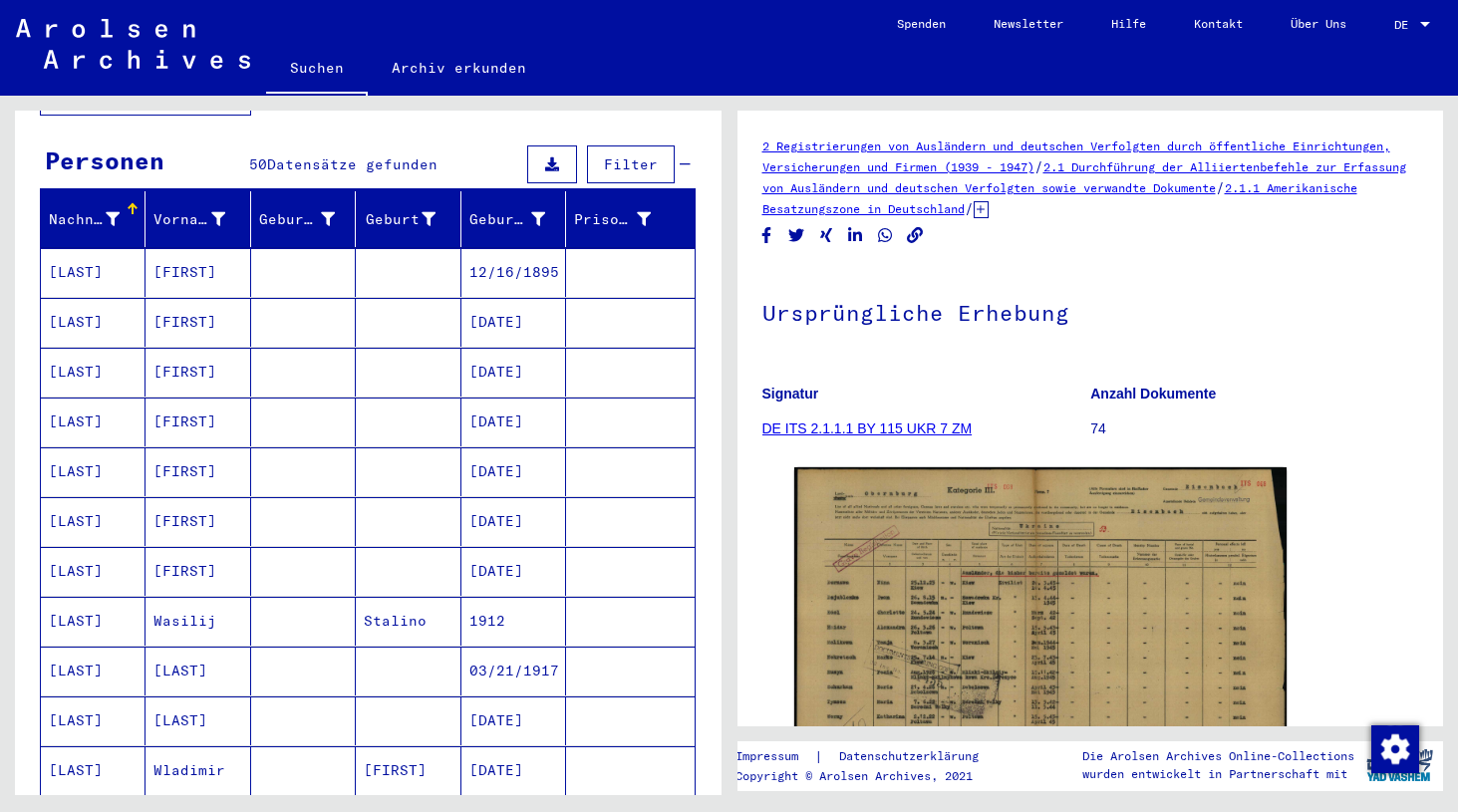 scroll, scrollTop: 0, scrollLeft: 0, axis: both 